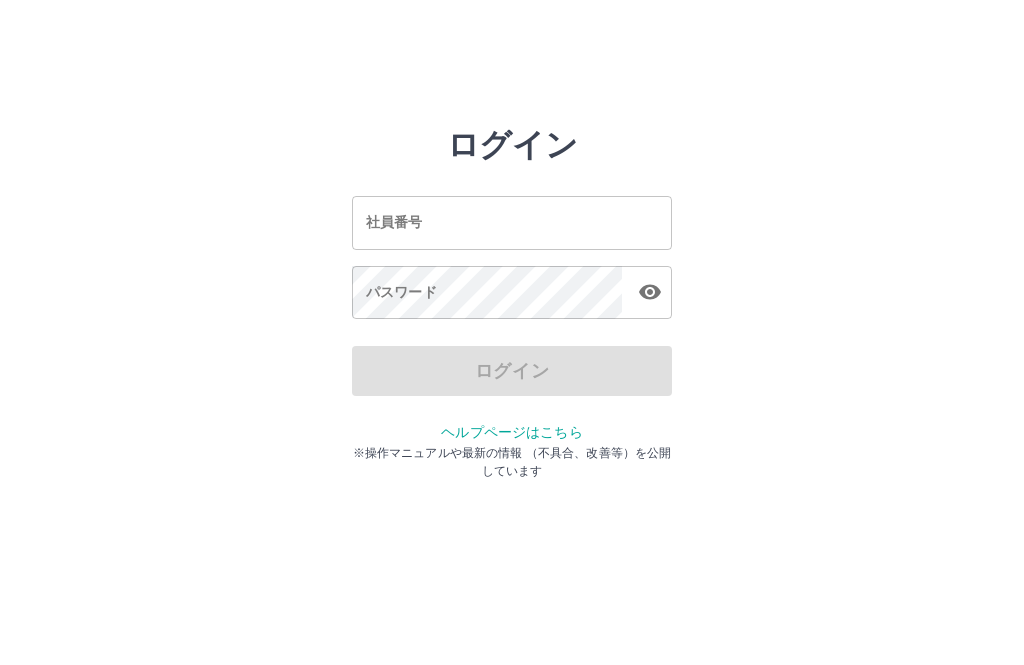 scroll, scrollTop: 0, scrollLeft: 0, axis: both 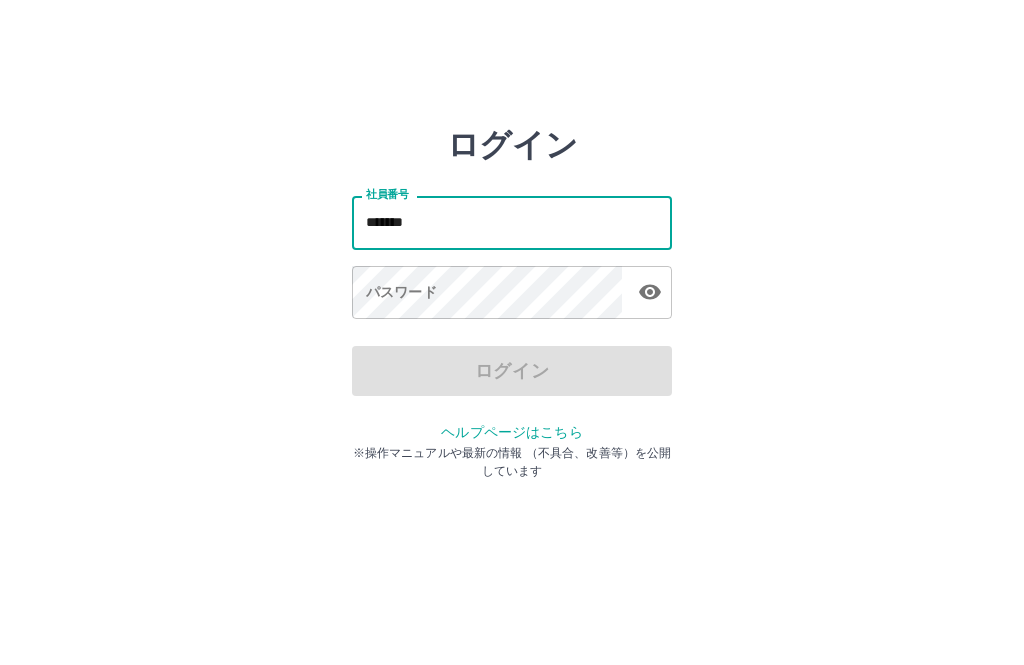 type on "*******" 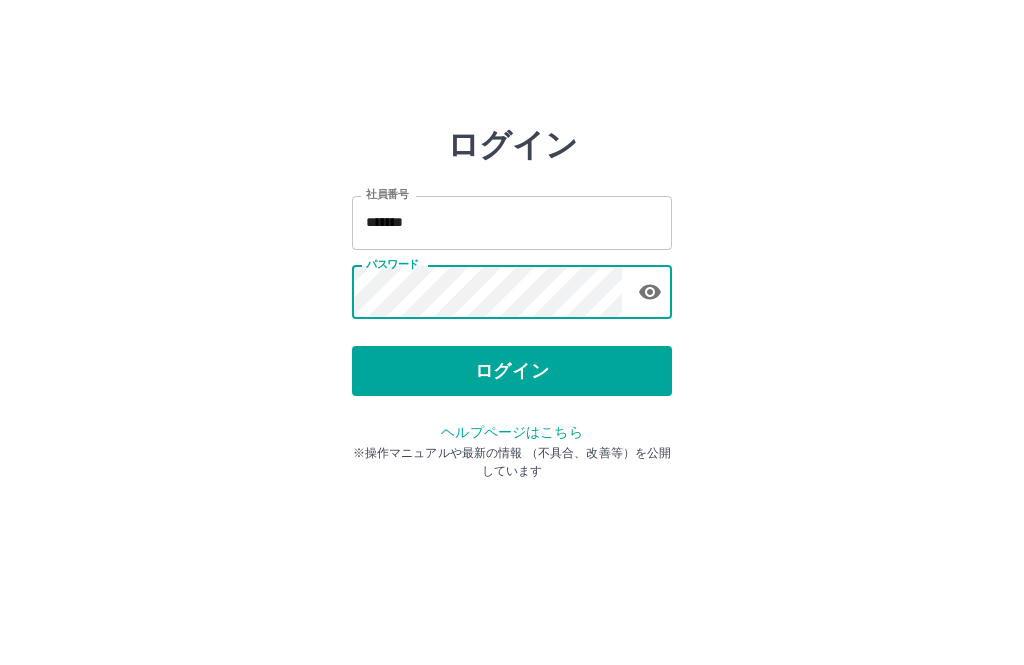 click on "ログイン 社員番号 ******* 社員番号 パスワード パスワード ログイン ヘルプページはこちら ※操作マニュアルや最新の情報 （不具合、改善等）を公開しています" at bounding box center (512, 223) 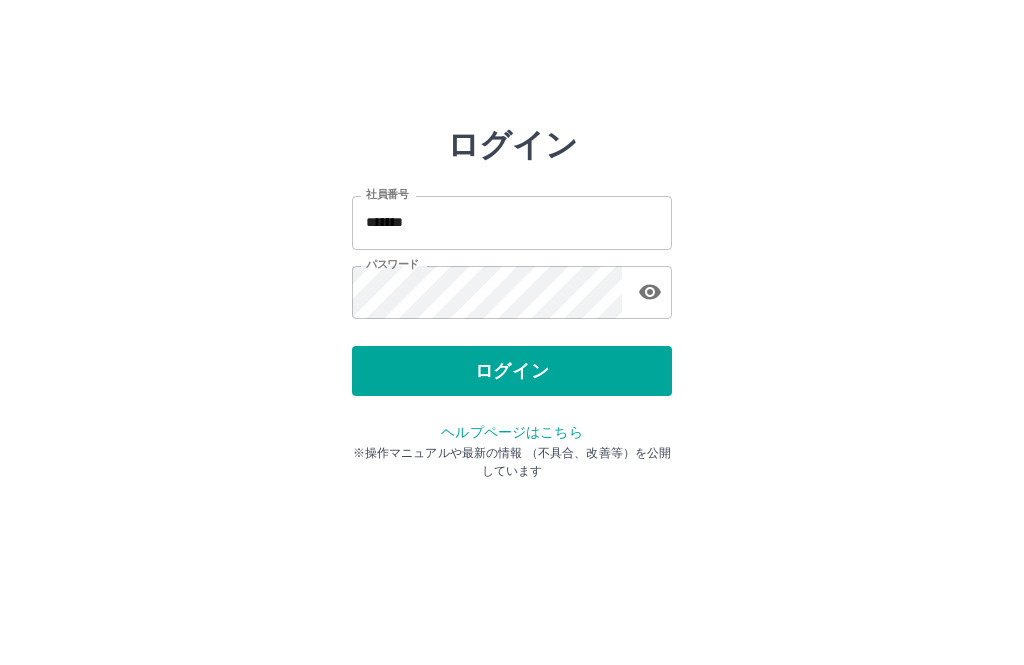 click on "ログイン 社員番号 ******* 社員番号 パスワード パスワード ログイン ヘルプページはこちら ※操作マニュアルや最新の情報 （不具合、改善等）を公開しています" at bounding box center (512, 223) 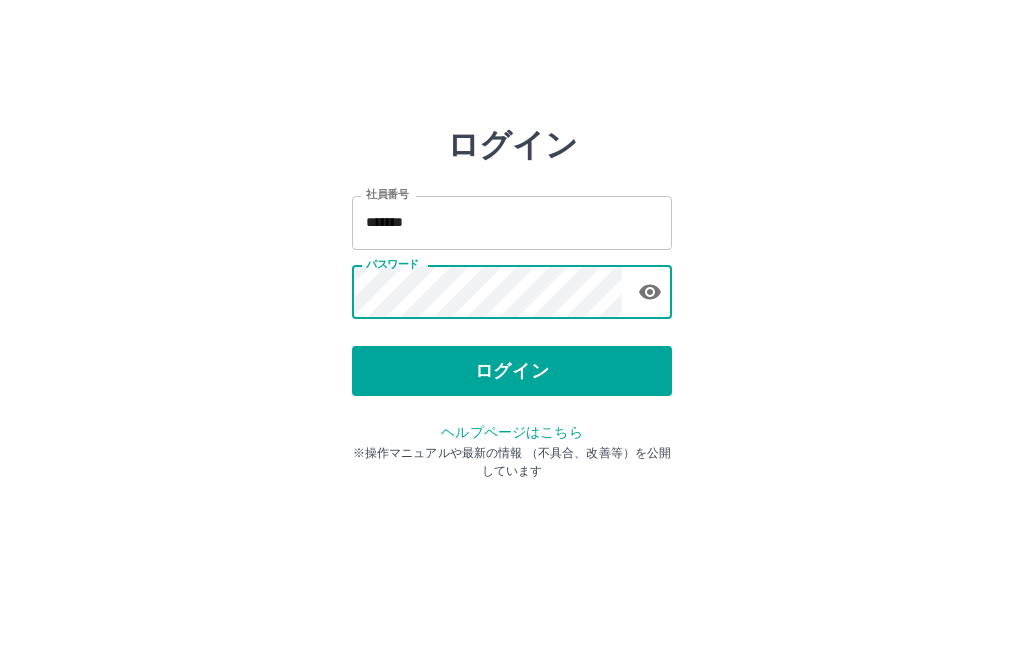 click on "ログイン 社員番号 ******* 社員番号 パスワード パスワード ログイン ヘルプページはこちら ※操作マニュアルや最新の情報 （不具合、改善等）を公開しています" at bounding box center (512, 223) 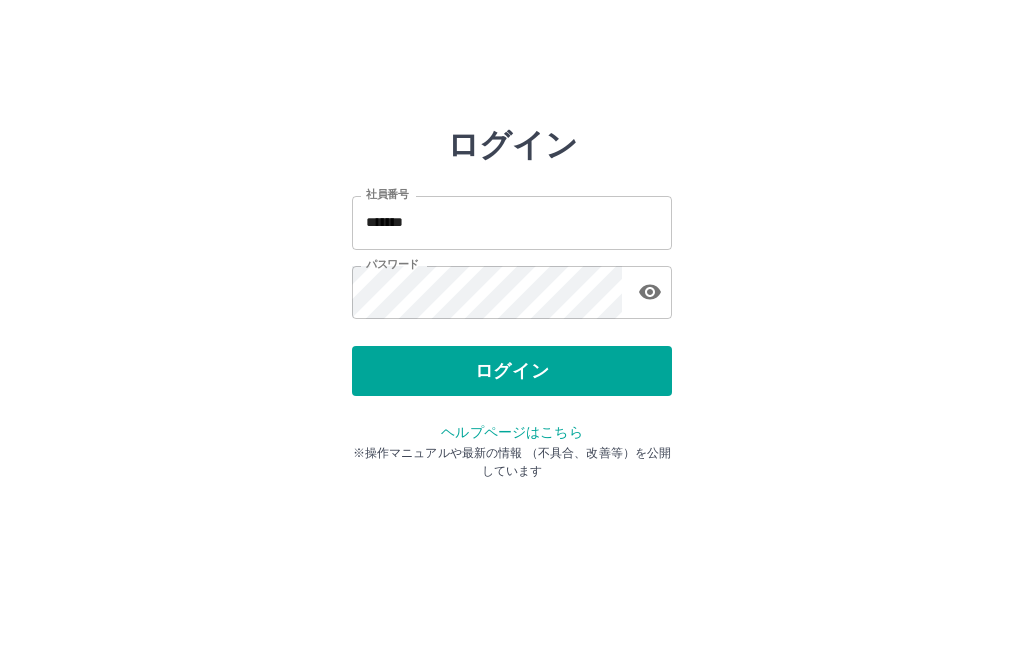 click at bounding box center (650, 292) 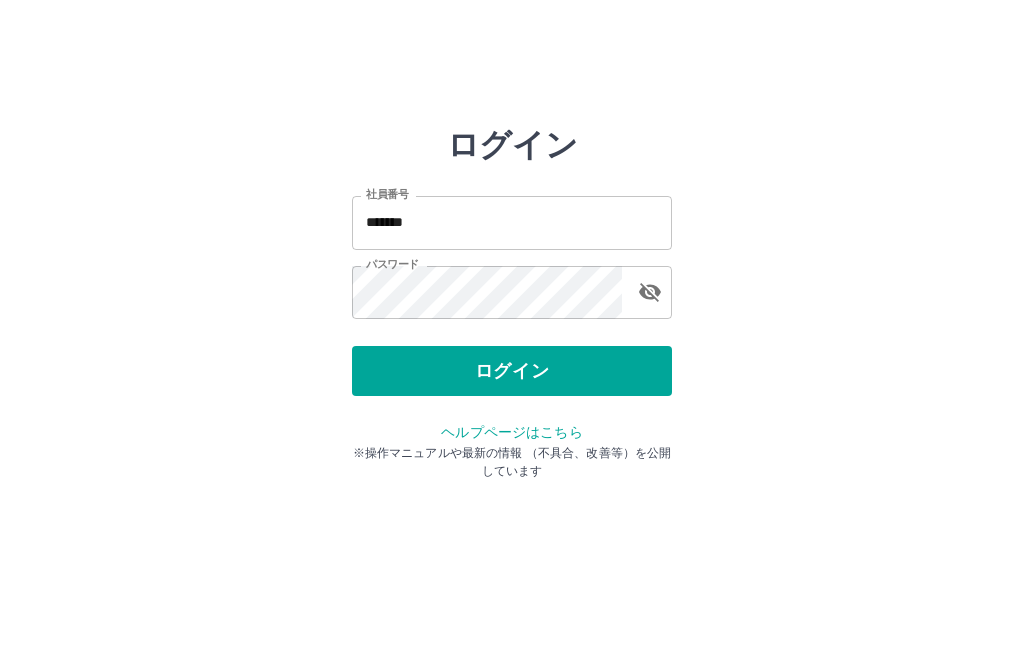 click at bounding box center (650, 292) 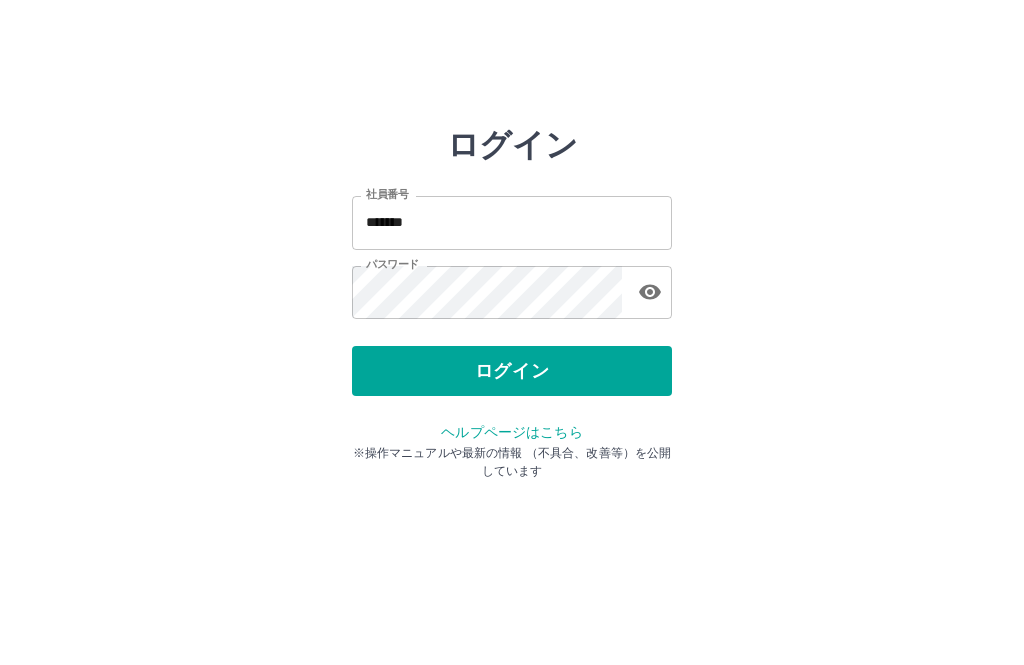click on "ログイン 社員番号 ******* 社員番号 パスワード パスワード ログイン ヘルプページはこちら ※操作マニュアルや最新の情報 （不具合、改善等）を公開しています" at bounding box center [512, 223] 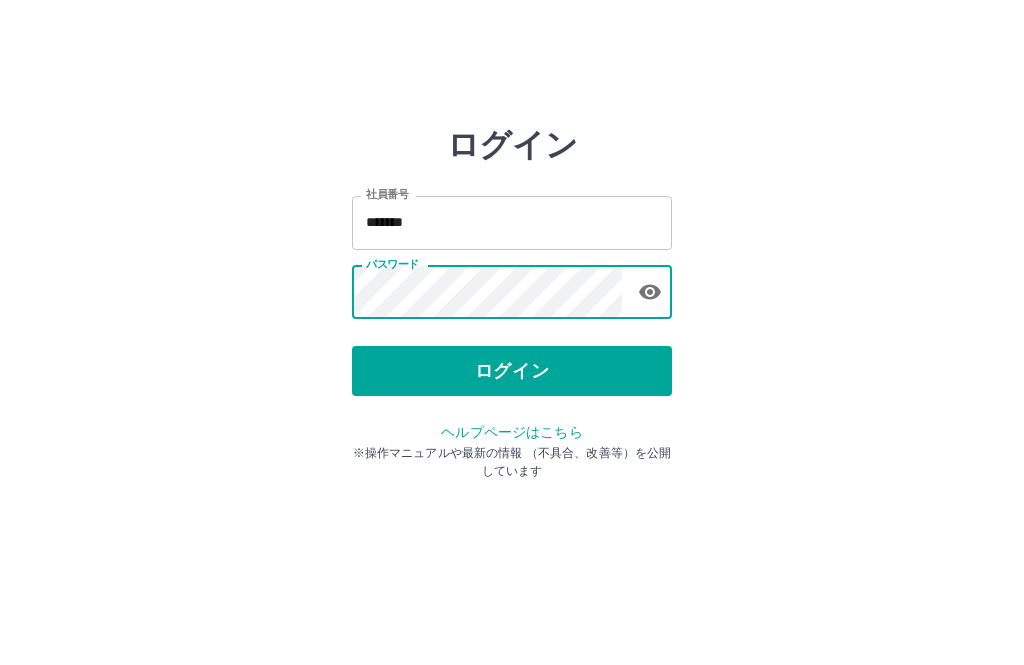 click on "ログイン" at bounding box center (512, 371) 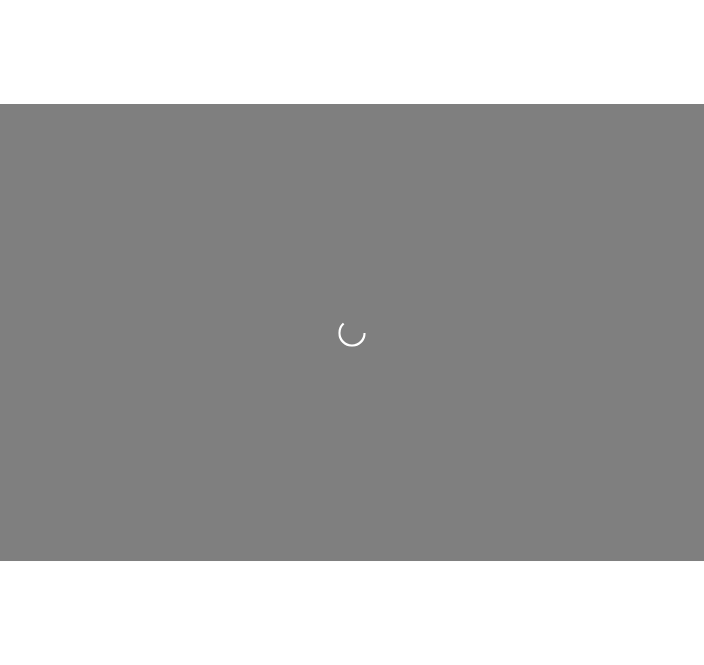 scroll, scrollTop: 0, scrollLeft: 0, axis: both 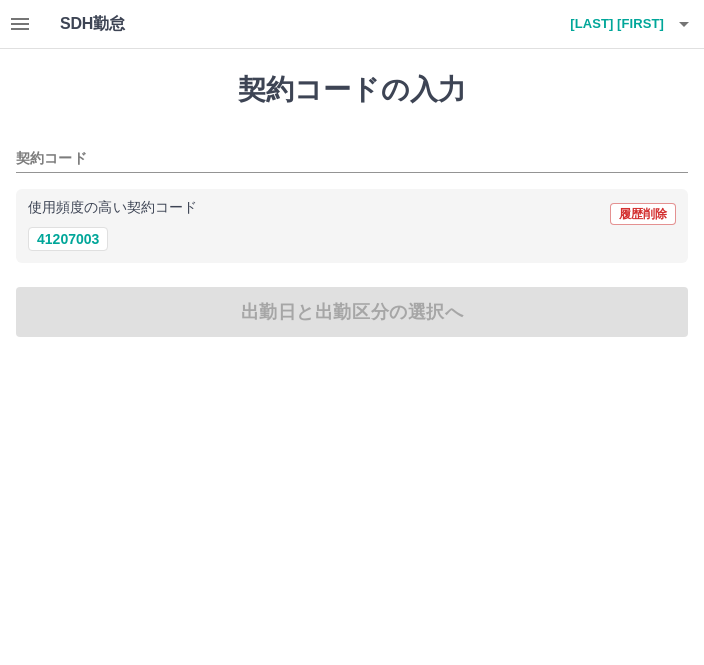 click on "SDH勤怠 宮下　清子 契約コードの入力 契約コード 使用頻度の高い契約コード 履歴削除 41207003 出勤日と出勤区分の選択へ SDH勤怠" at bounding box center (352, 180) 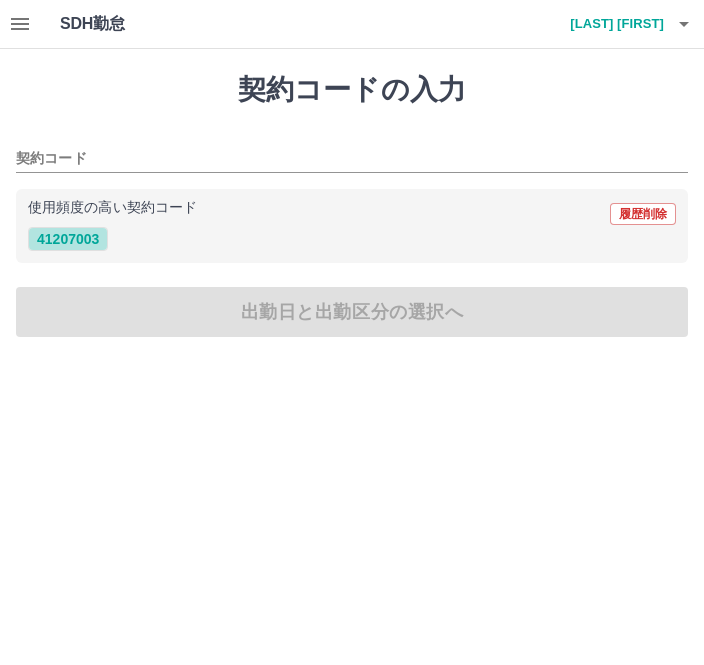 click on "41207003" at bounding box center (68, 239) 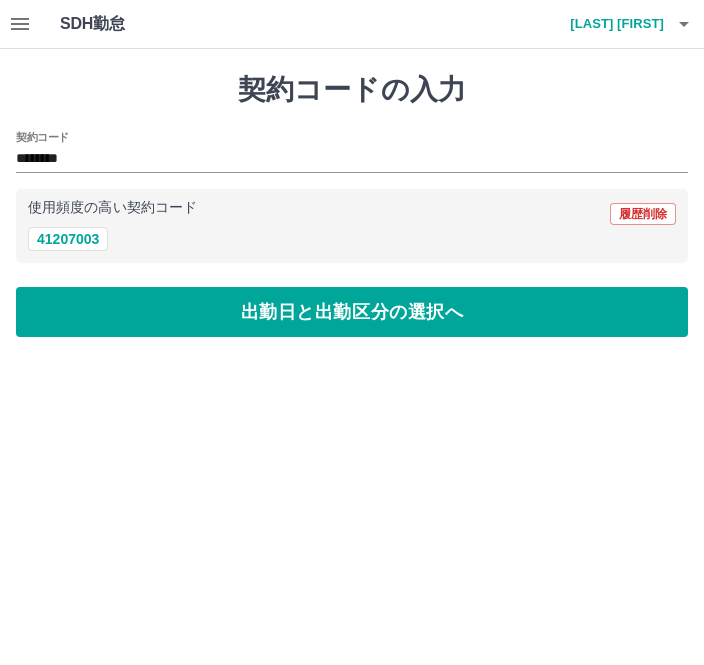 click on "出勤日と出勤区分の選択へ" at bounding box center [352, 312] 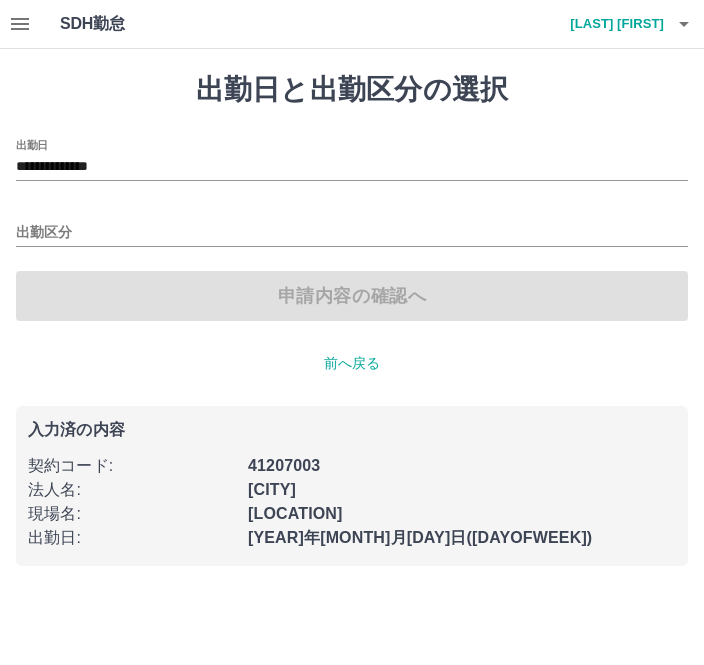 click on "出勤区分" at bounding box center [352, 233] 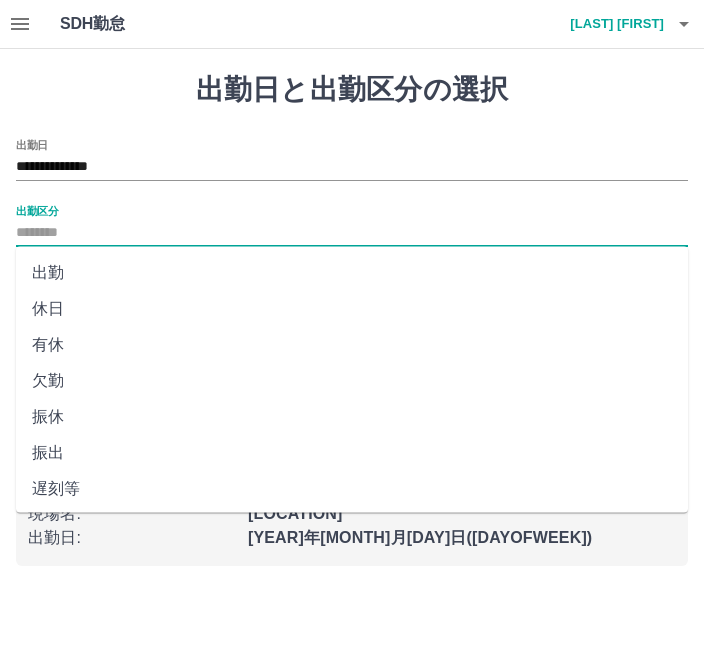 click on "**********" at bounding box center (352, 295) 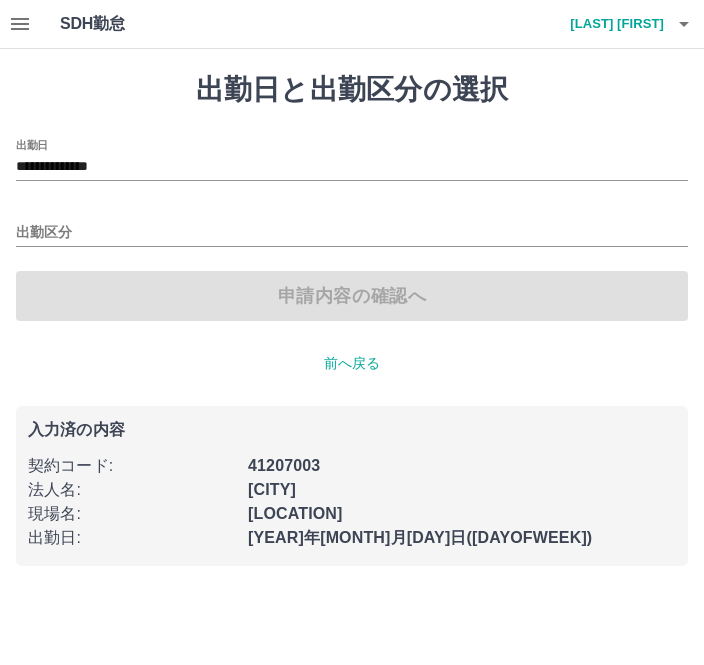 click on "**********" at bounding box center [352, 295] 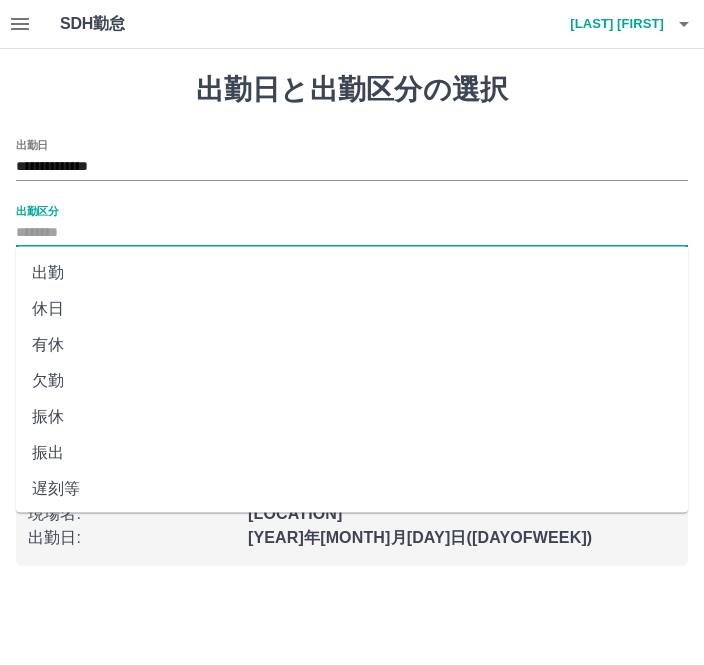 click on "出勤" at bounding box center [352, 273] 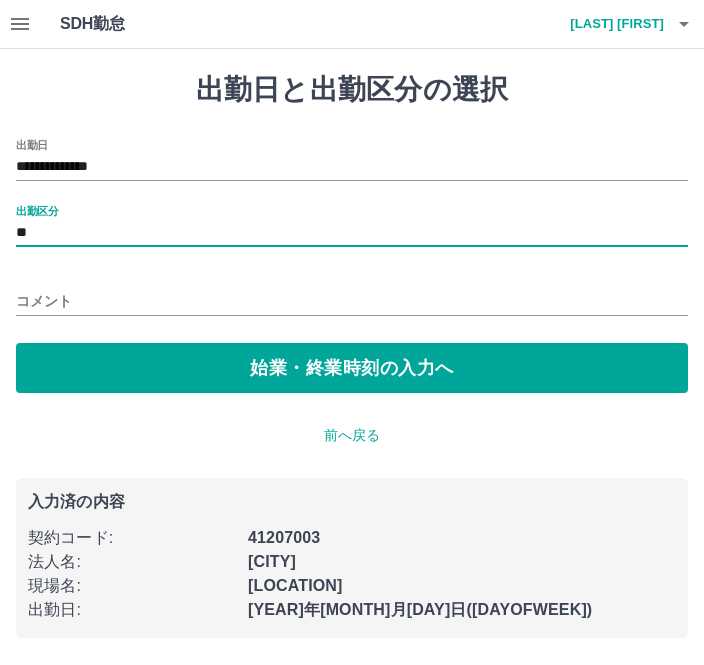 click on "始業・終業時刻の入力へ" at bounding box center [352, 368] 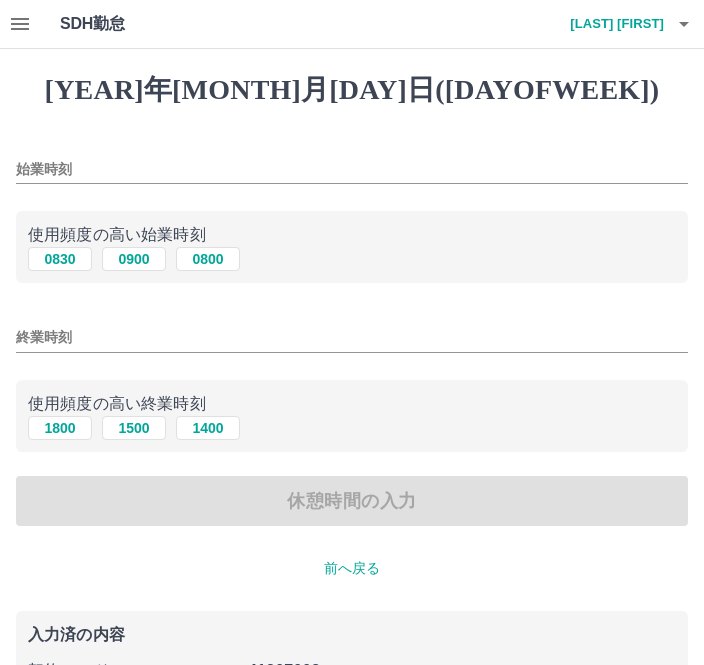 click on "始業時刻" at bounding box center [352, 169] 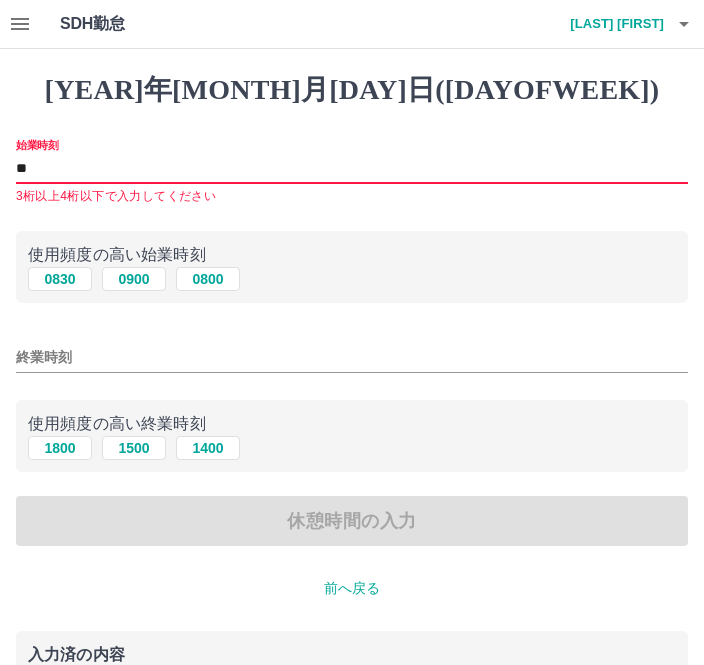 click on "入力済の内容" at bounding box center [352, 655] 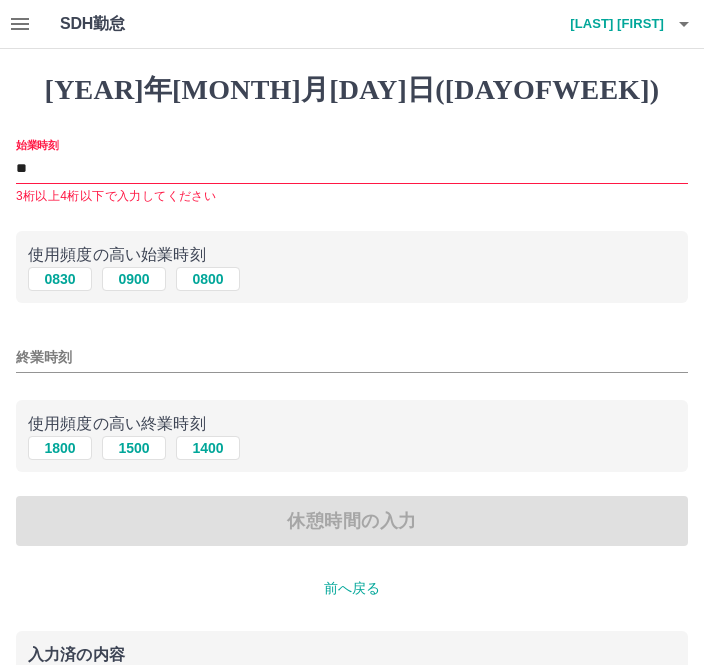 click on "**" at bounding box center [352, 169] 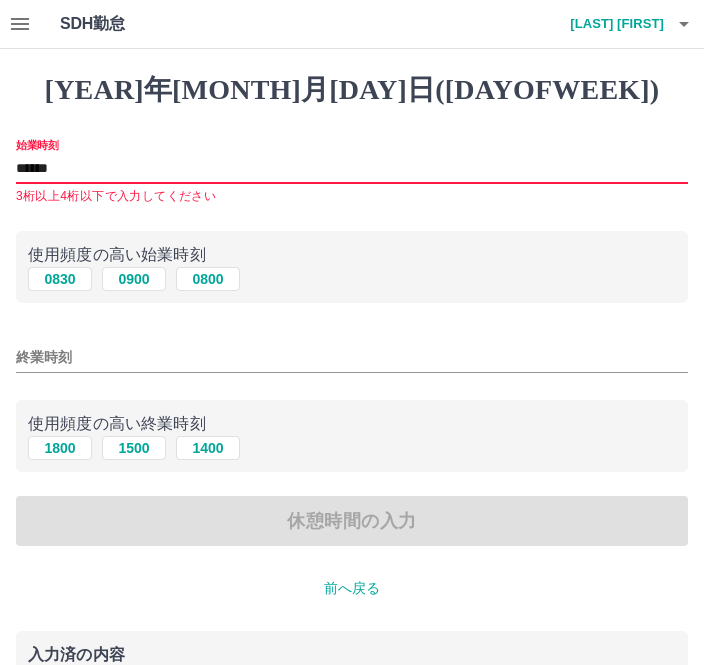 click on "******" at bounding box center [352, 169] 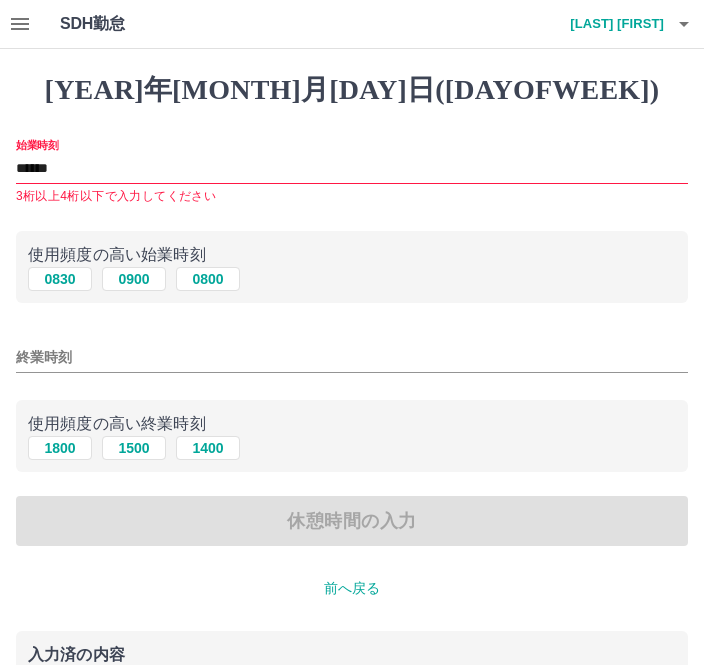 click on "入力済の内容 契約コード : 41207003 法人名 : 須坂市 現場名 : 南部児童センター 出勤日 : 2025年08月04日(月) 出勤区分 : 出勤" at bounding box center (352, 723) 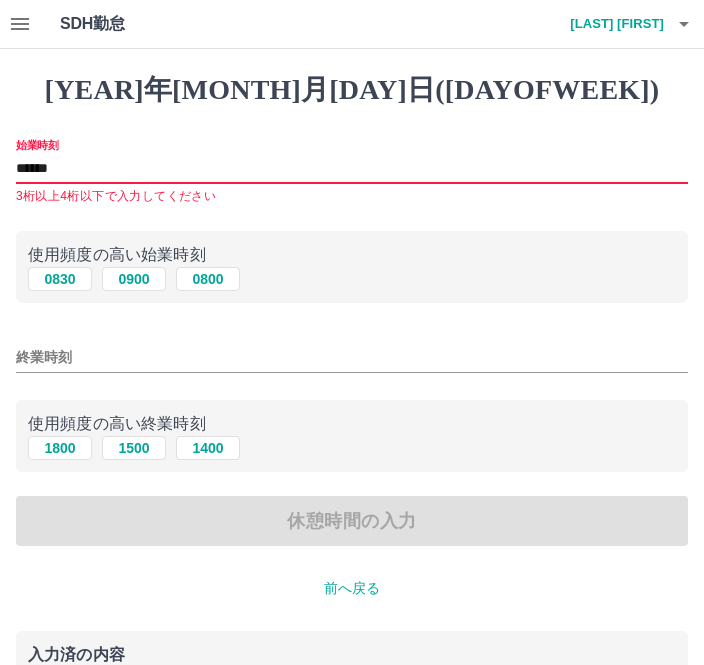 click on "入力済の内容 契約コード : 41207003 法人名 : 須坂市 現場名 : 南部児童センター 出勤日 : 2025年08月04日(月) 出勤区分 : 出勤" at bounding box center (352, 723) 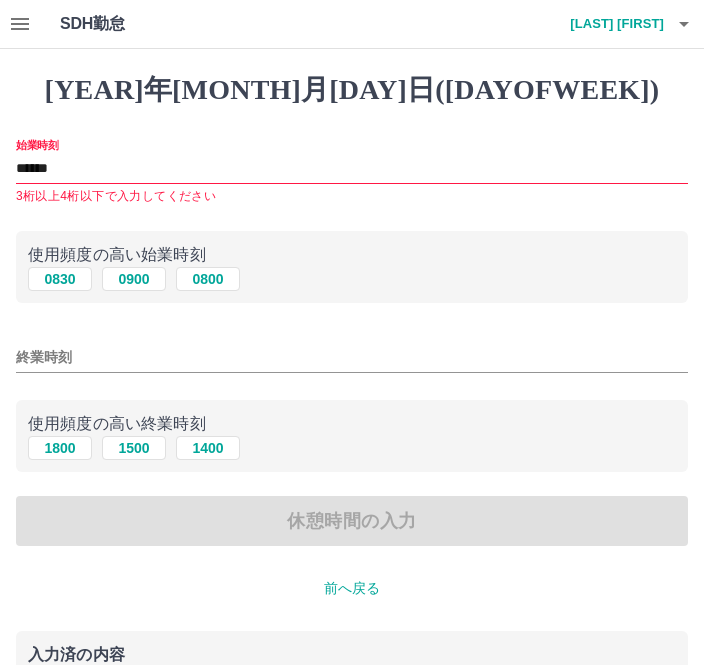 click on "******" at bounding box center [352, 169] 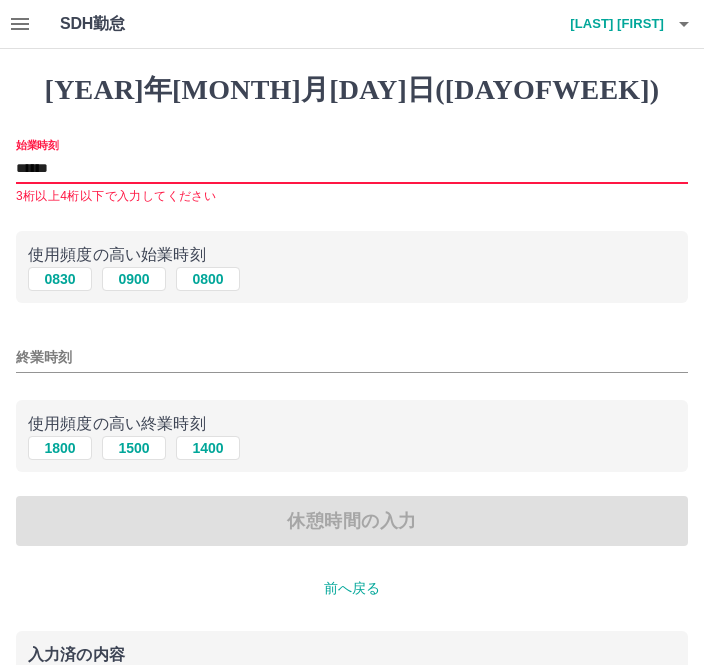 click on "******" at bounding box center (352, 169) 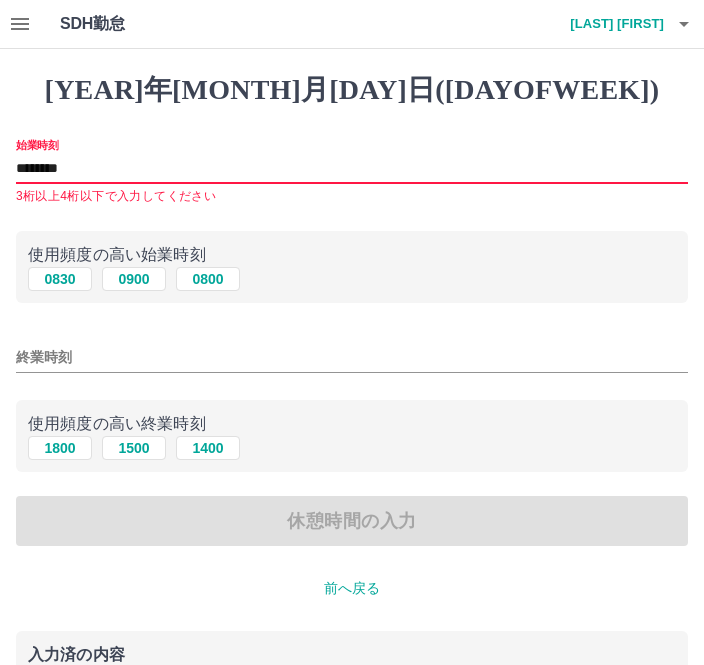 click on "入力済の内容" at bounding box center [352, 655] 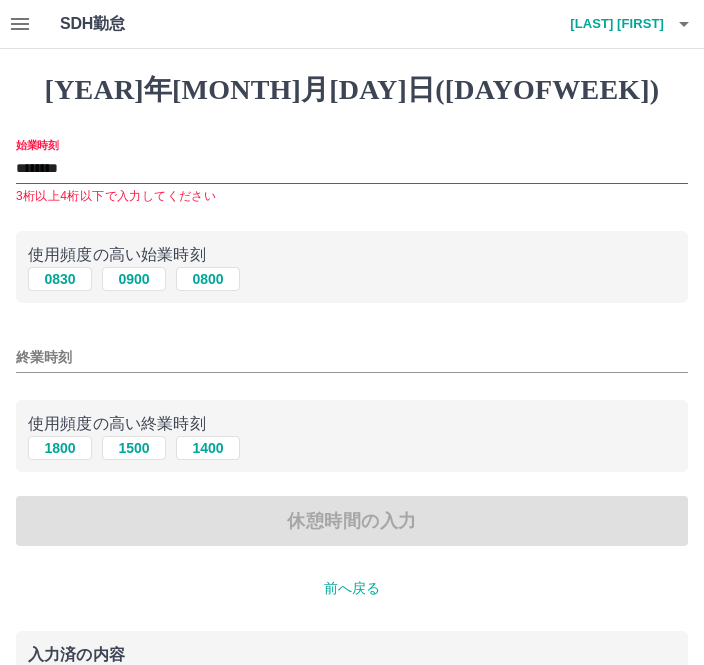 click on "********" at bounding box center (352, 169) 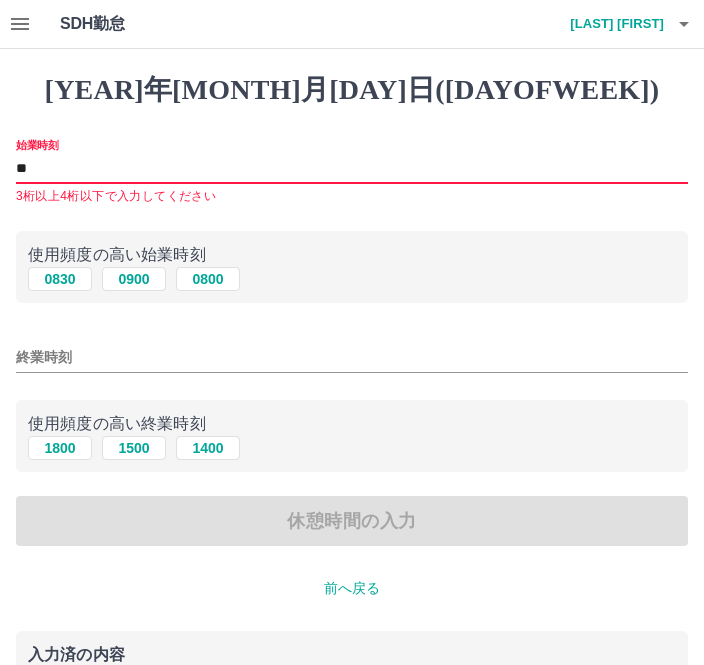 type on "*" 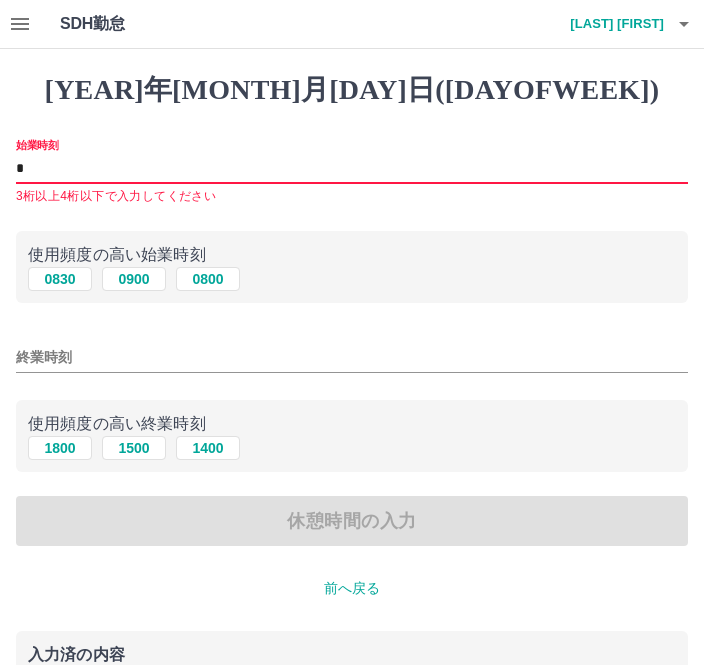 type 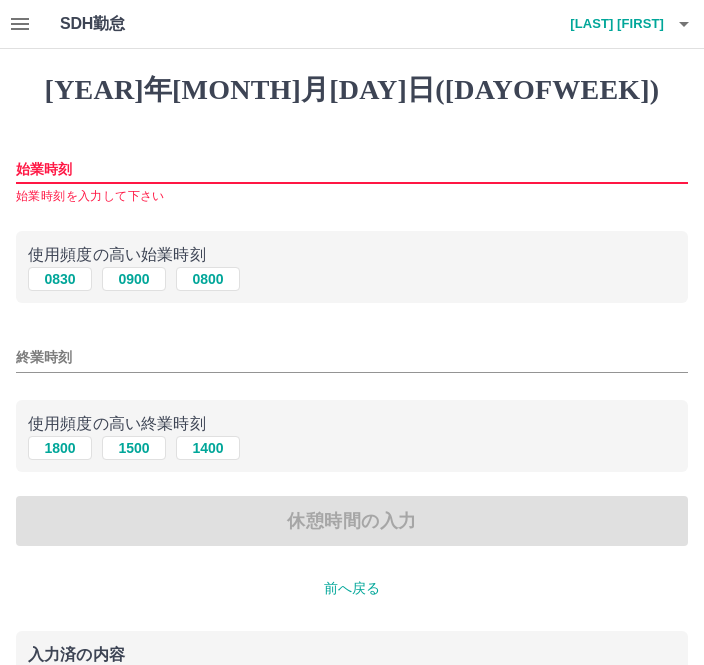 click on "前へ戻る" at bounding box center [352, 588] 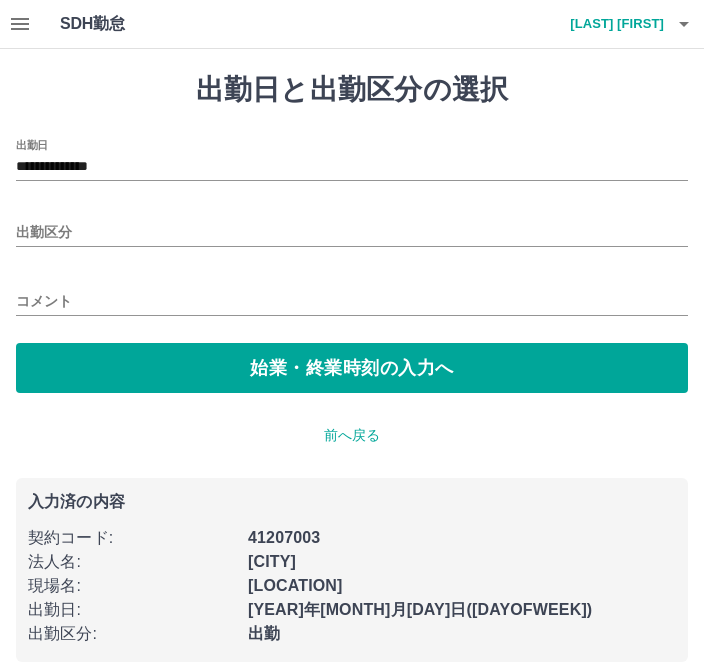 type on "**" 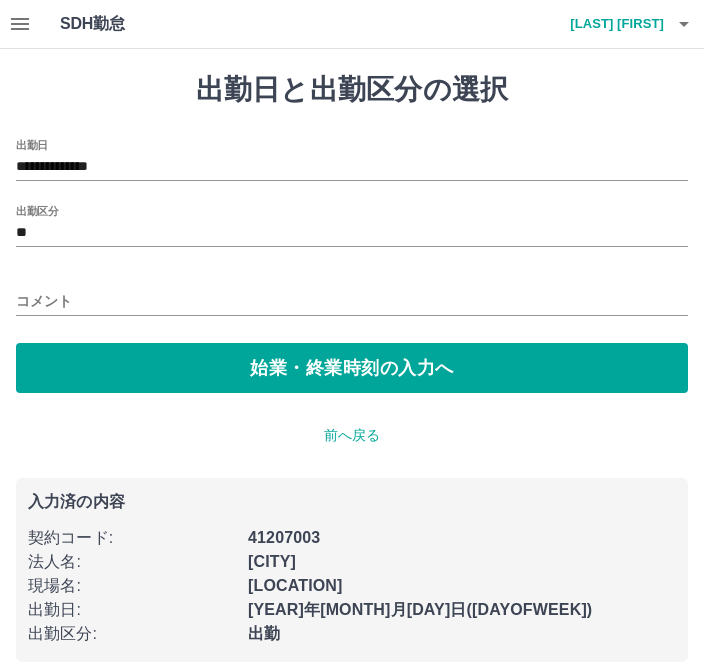click on "入力済の内容 契約コード : 41207003 法人名 : 須坂市 現場名 : 南部児童センター 出勤日 : 2025年08月04日(月) 出勤区分 : 出勤" at bounding box center [352, 570] 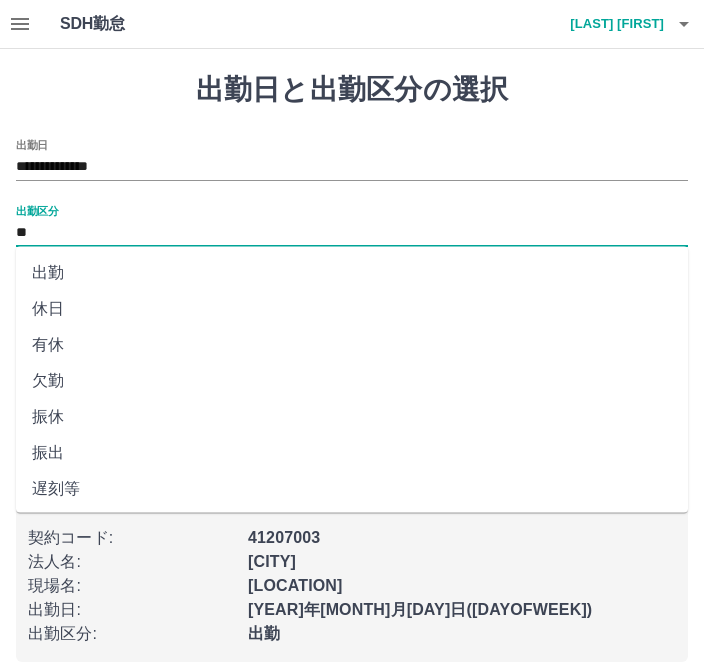 click on "**" at bounding box center (352, 233) 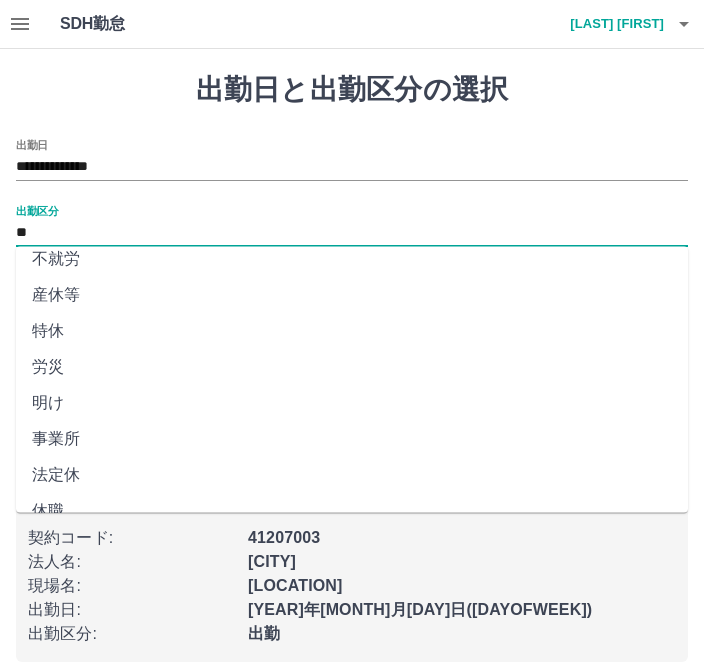 scroll, scrollTop: 372, scrollLeft: 0, axis: vertical 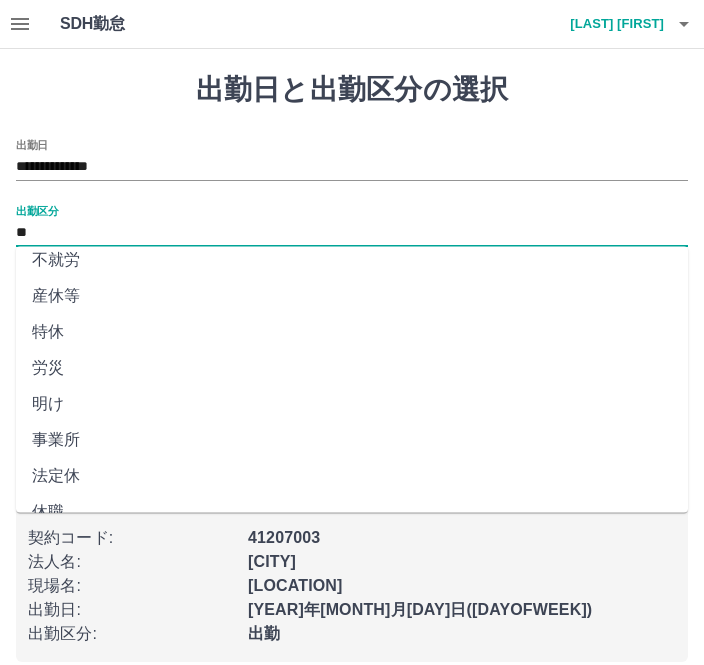 click on "南部児童センター" at bounding box center (456, 580) 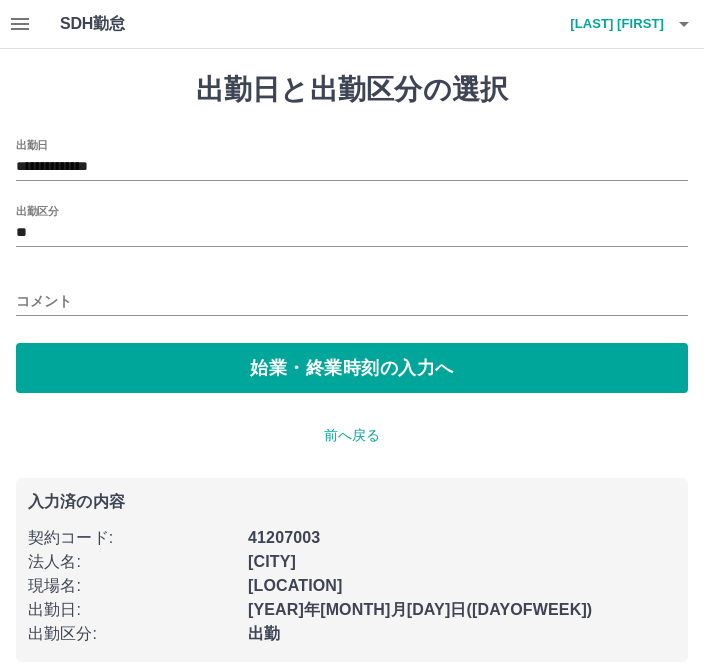 click on "始業・終業時刻の入力へ" at bounding box center (352, 368) 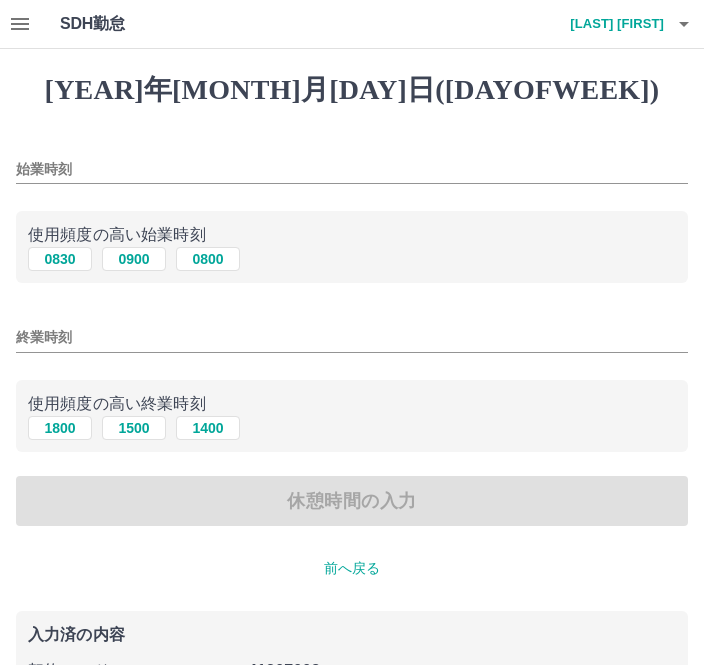 click on "始業時刻" at bounding box center (352, 169) 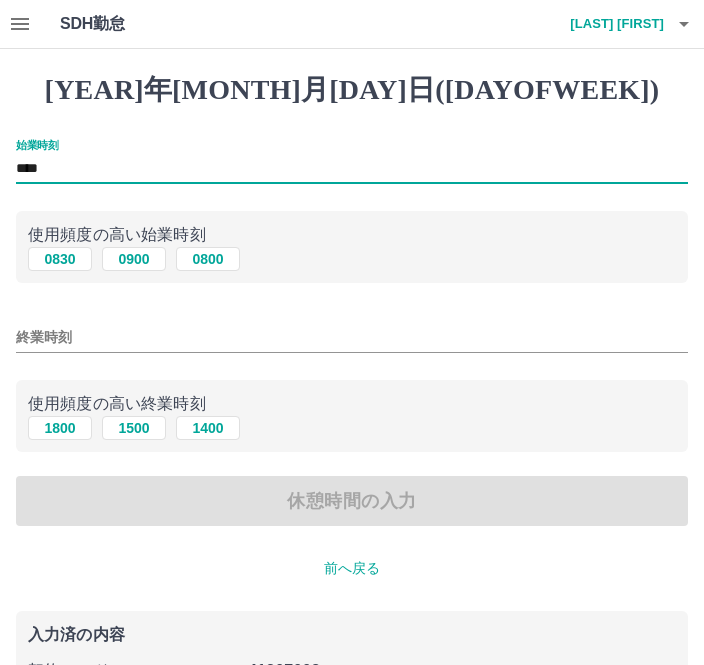 type on "****" 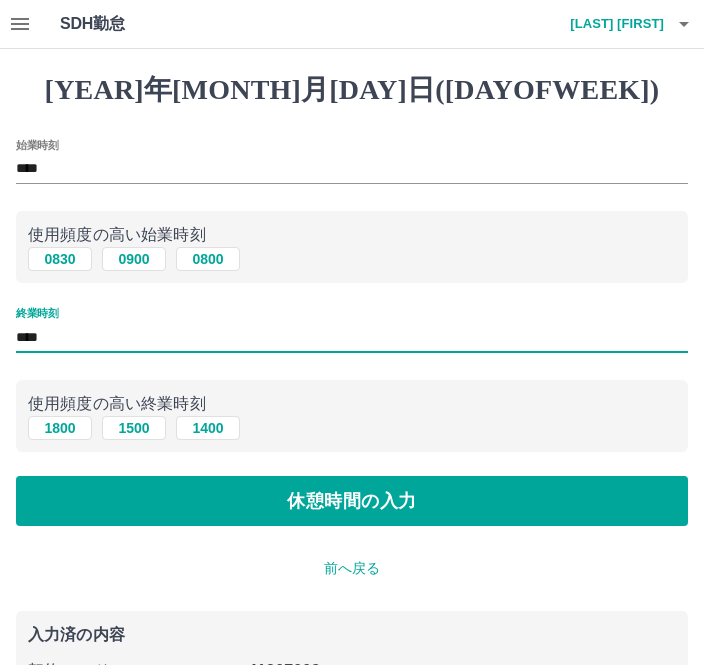 type on "****" 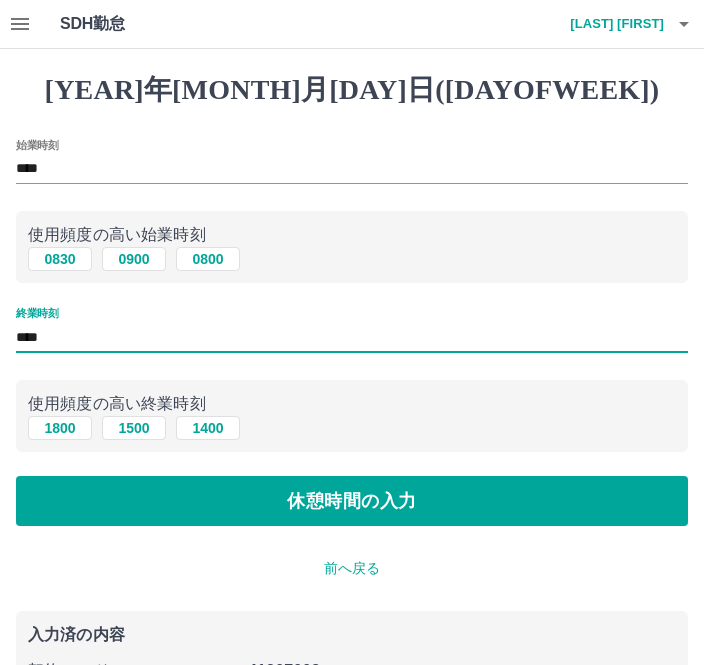 click on "休憩時間の入力" at bounding box center (352, 501) 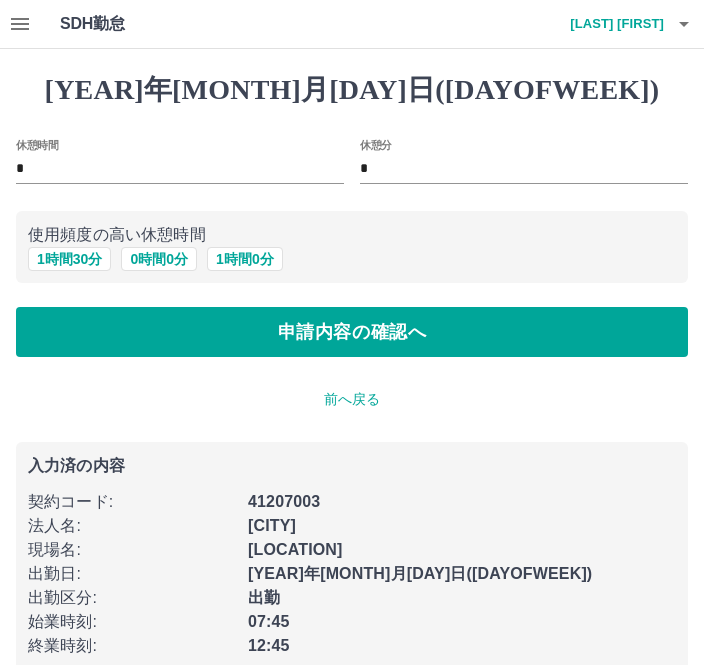 click on "申請内容の確認へ" at bounding box center [352, 332] 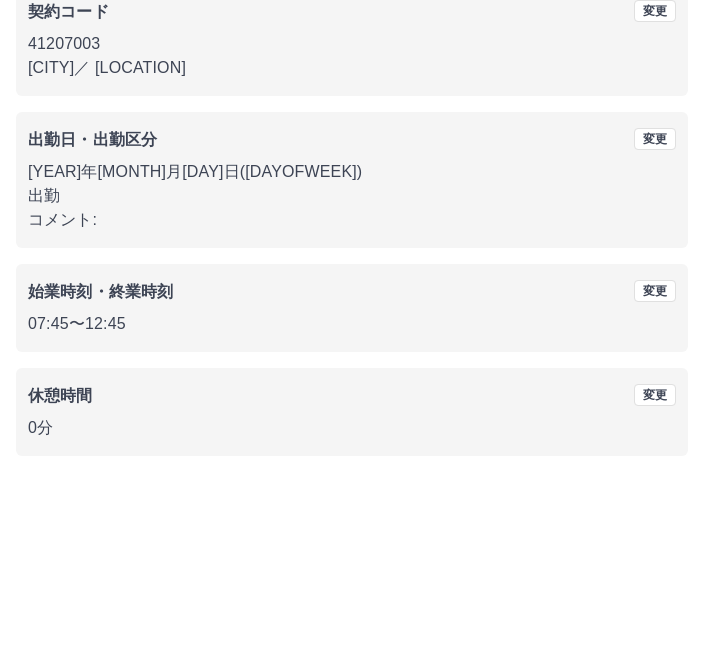 scroll, scrollTop: 19, scrollLeft: 0, axis: vertical 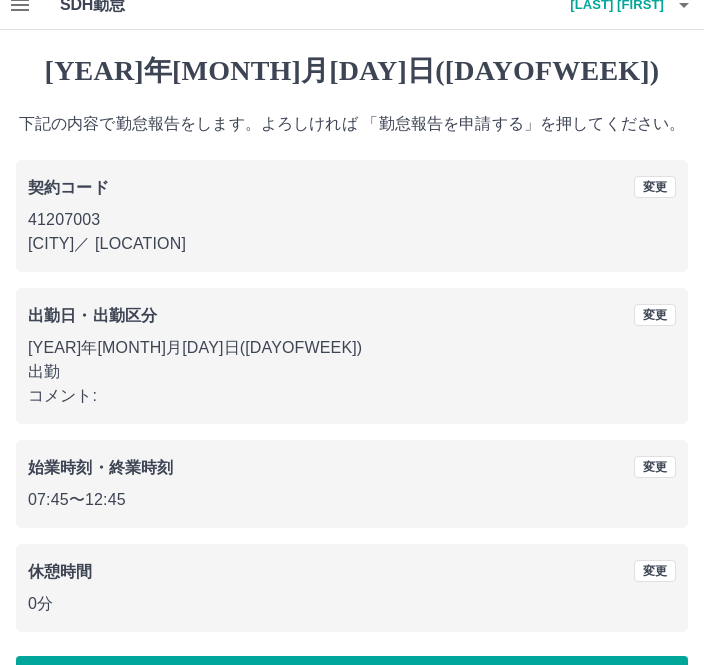 click on "勤怠報告を申請する" at bounding box center [352, 681] 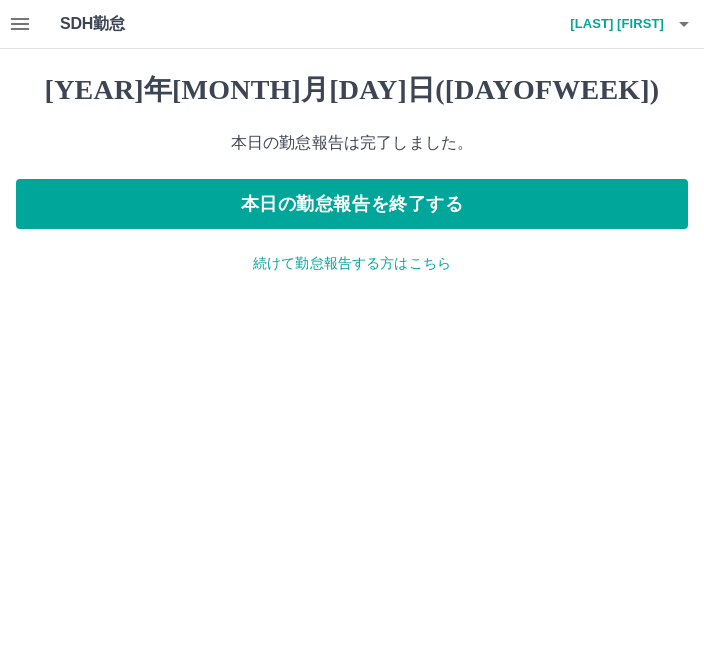 click on "本日の勤怠報告を終了する" at bounding box center [352, 204] 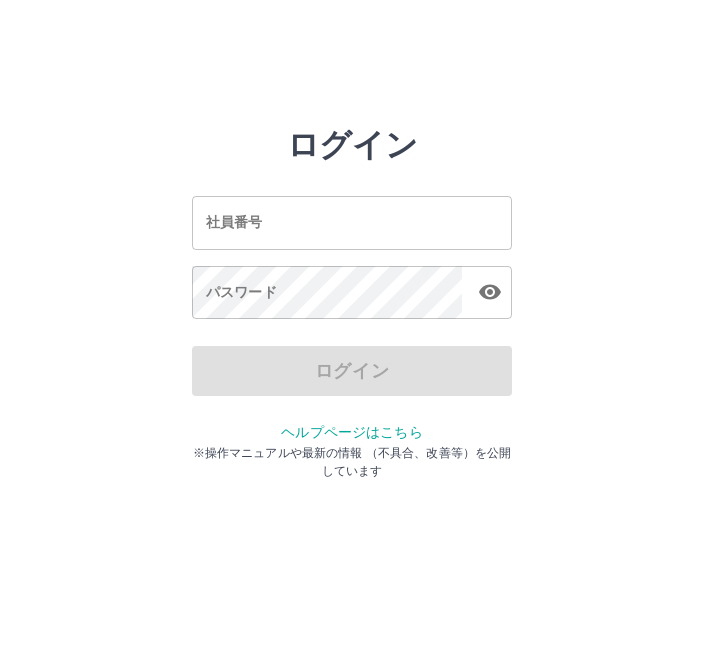 scroll, scrollTop: 0, scrollLeft: 0, axis: both 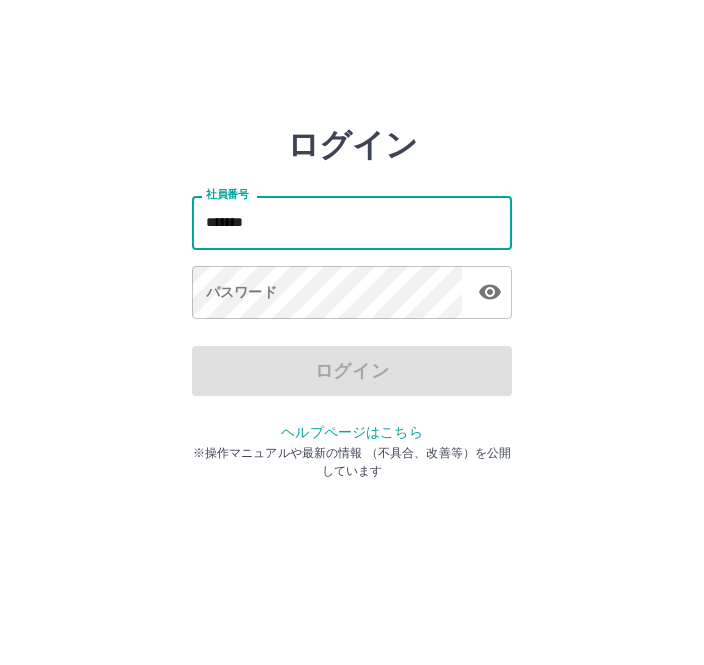 type on "*******" 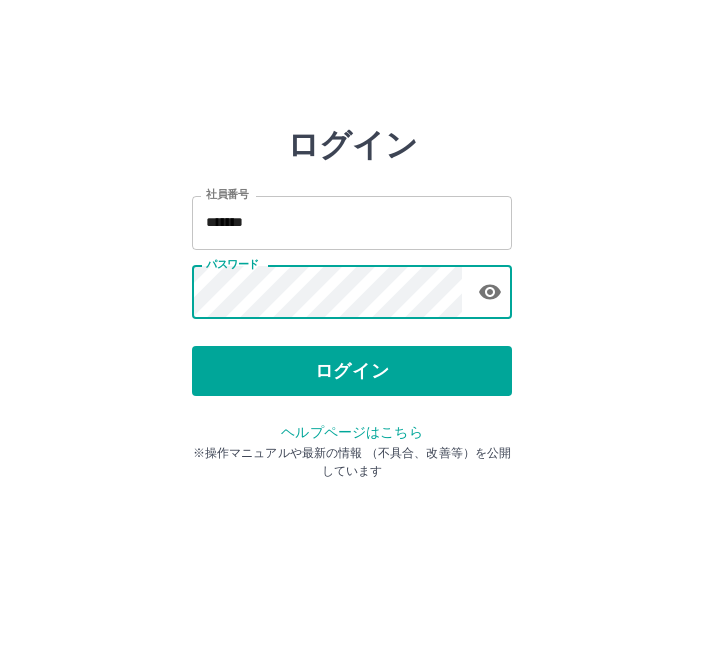 click on "ログイン 社員番号 ******* 社員番号 パスワード パスワード ログイン ヘルプページはこちら ※操作マニュアルや最新の情報 （不具合、改善等）を公開しています" at bounding box center (352, 223) 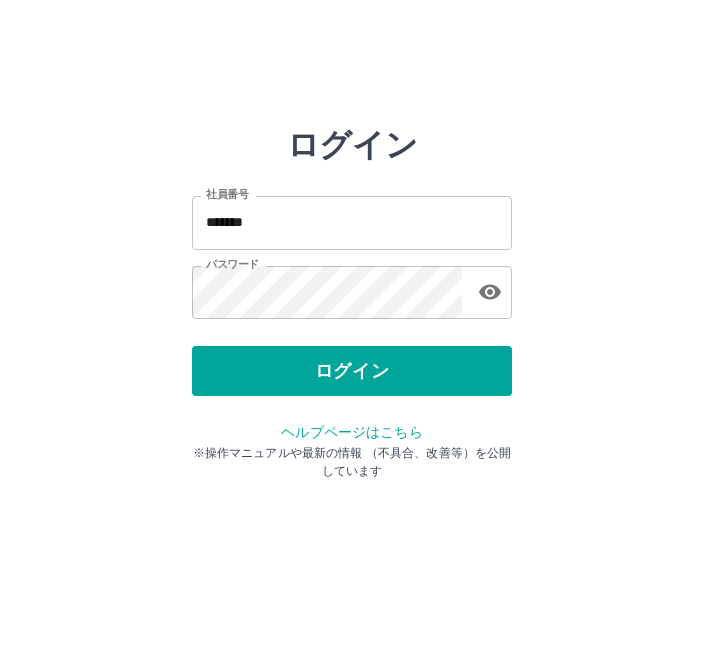 click on "ログイン" at bounding box center [352, 371] 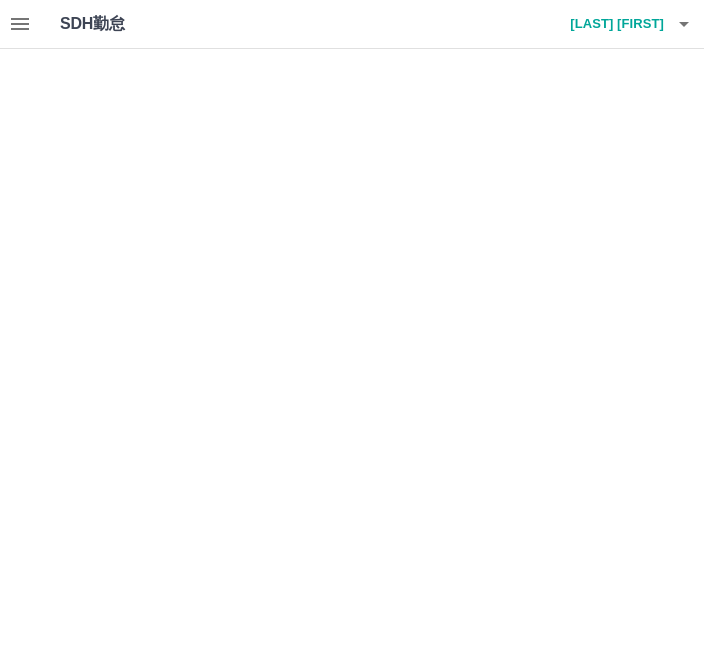scroll, scrollTop: 0, scrollLeft: 0, axis: both 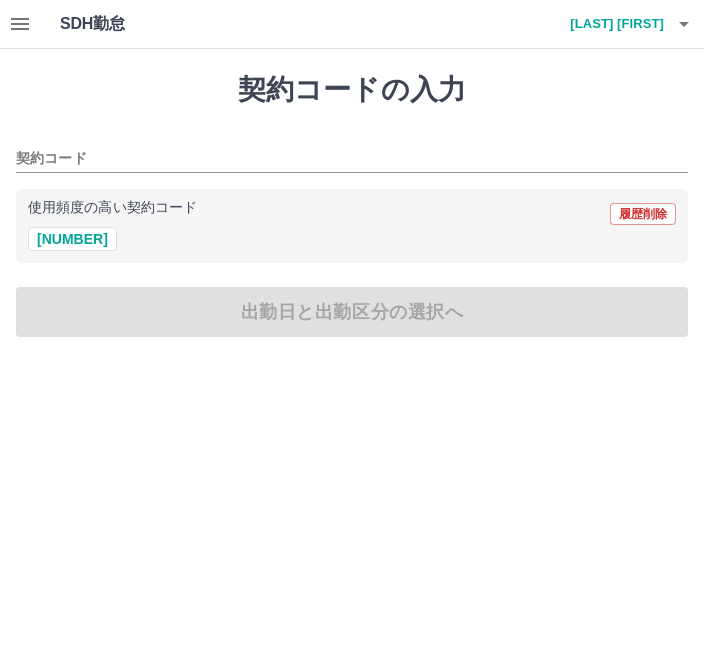 click on "41207003" at bounding box center (72, 239) 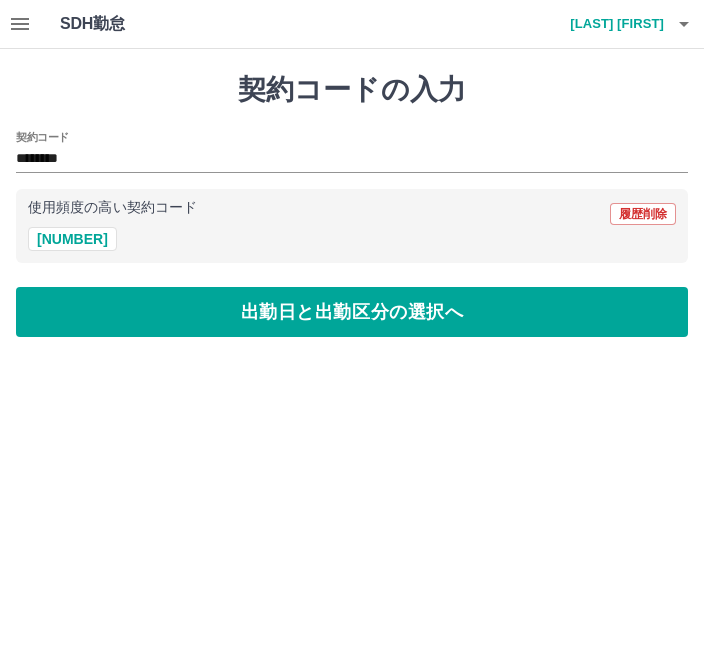 click on "41207003" at bounding box center [72, 239] 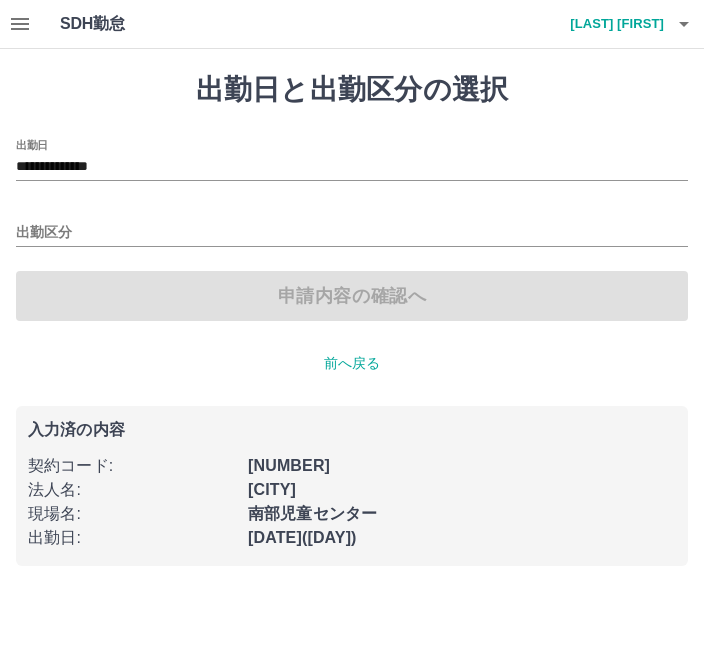 click on "出勤区分" at bounding box center [352, 233] 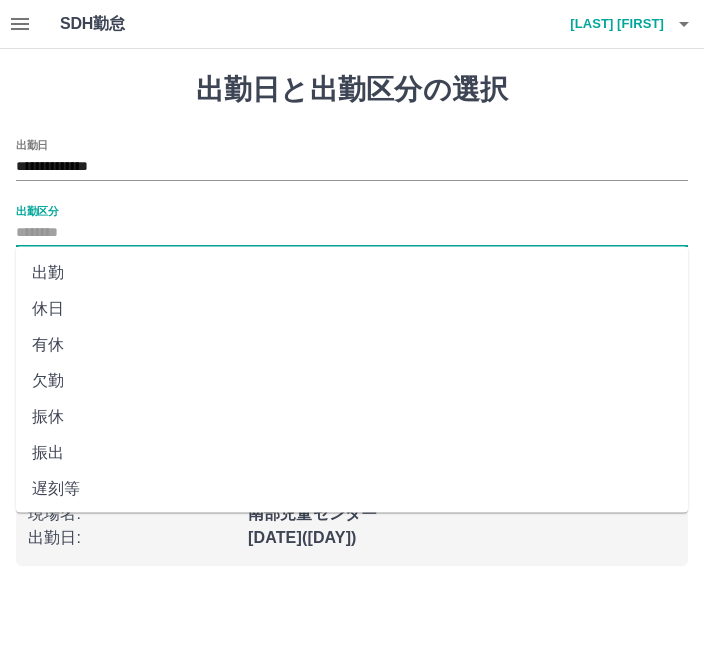 click on "出勤" at bounding box center [352, 273] 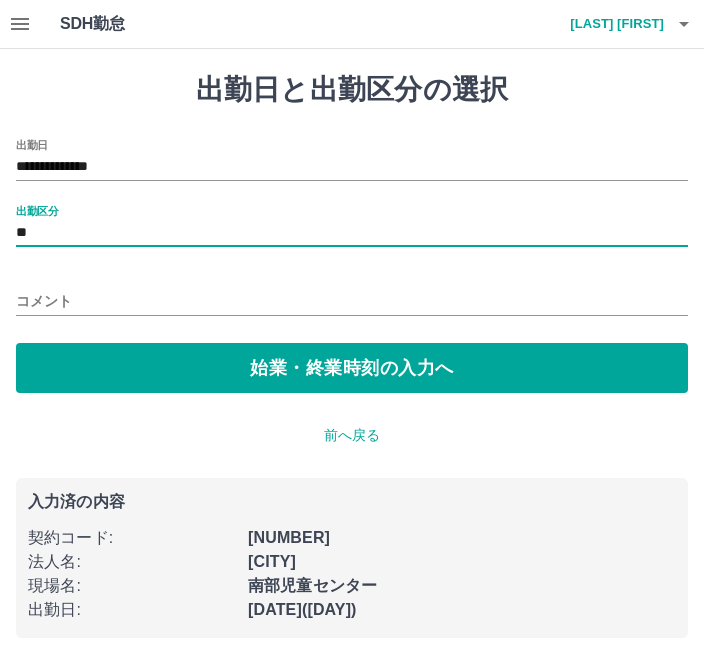 click on "始業・終業時刻の入力へ" at bounding box center (352, 368) 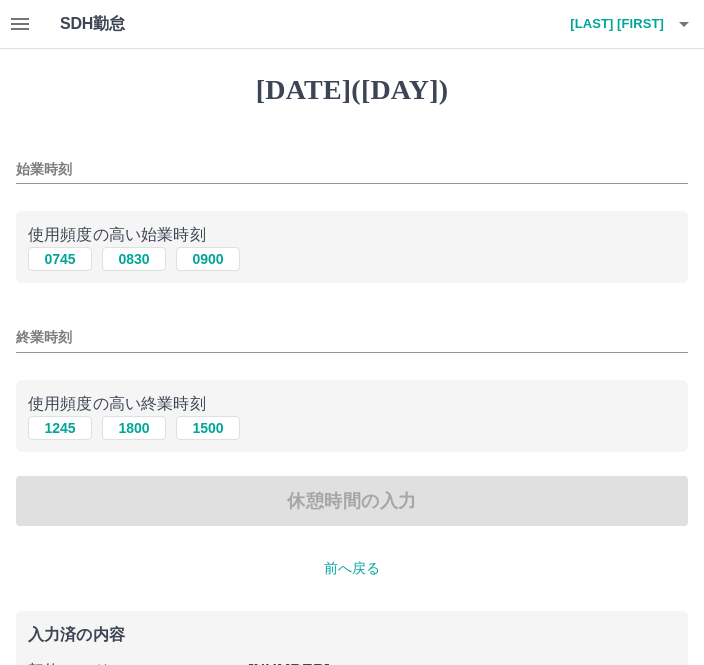 click on "始業時刻" at bounding box center (352, 169) 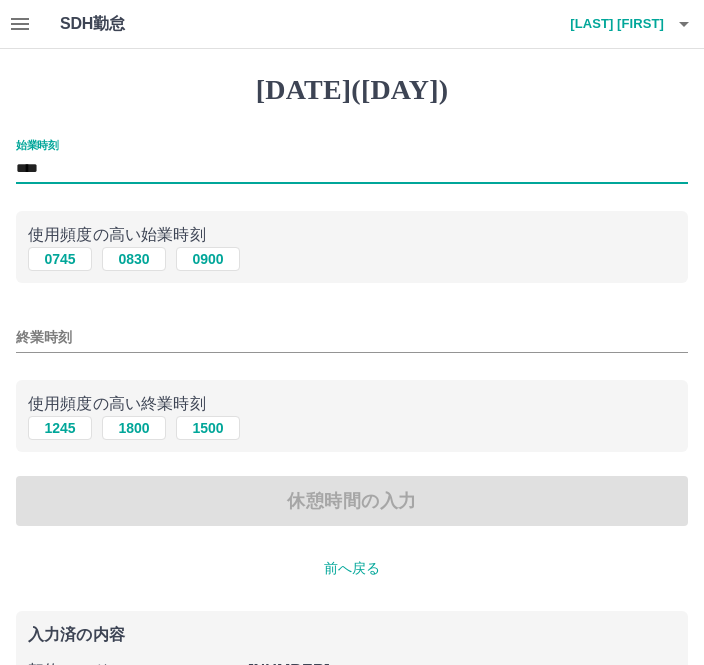 type on "****" 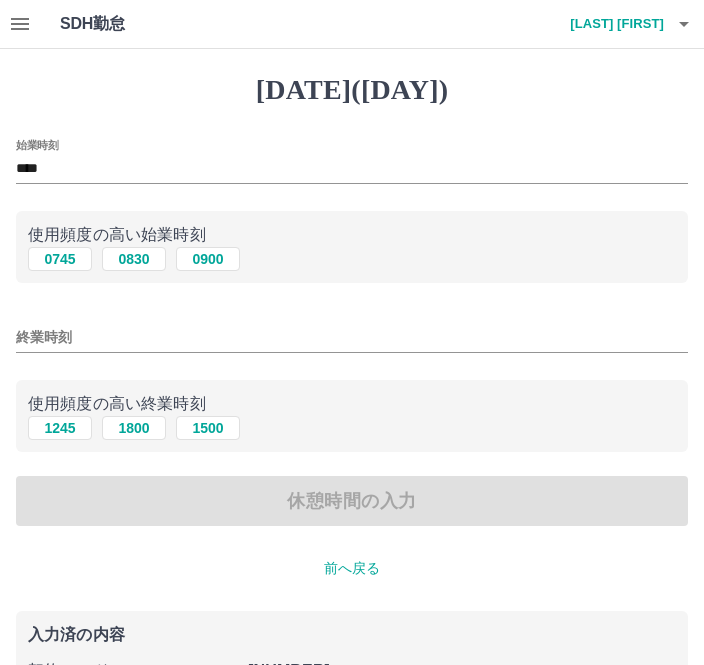 click on "1800" at bounding box center (134, 428) 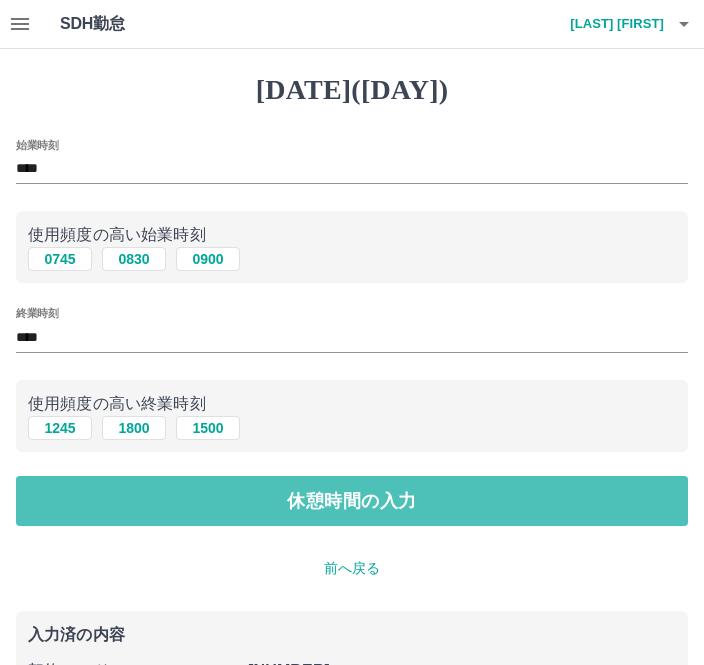 click on "休憩時間の入力" at bounding box center (352, 501) 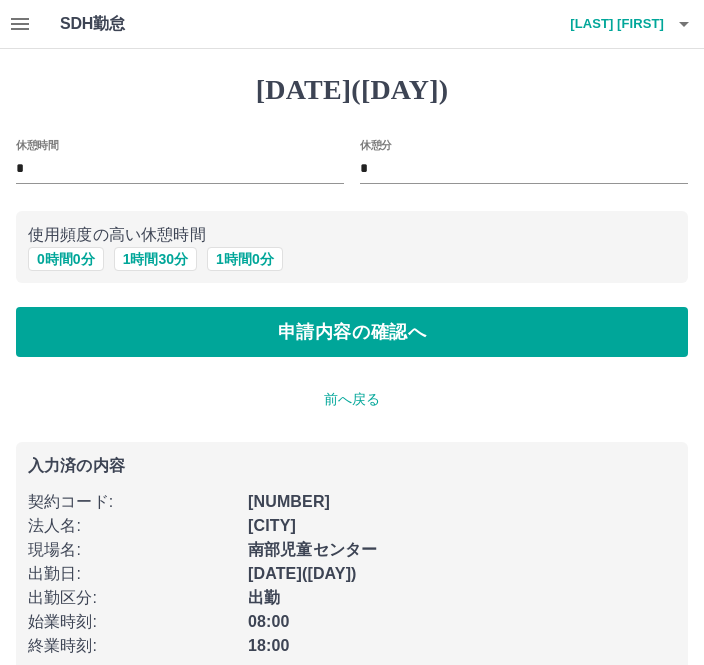 click on "*" at bounding box center (180, 169) 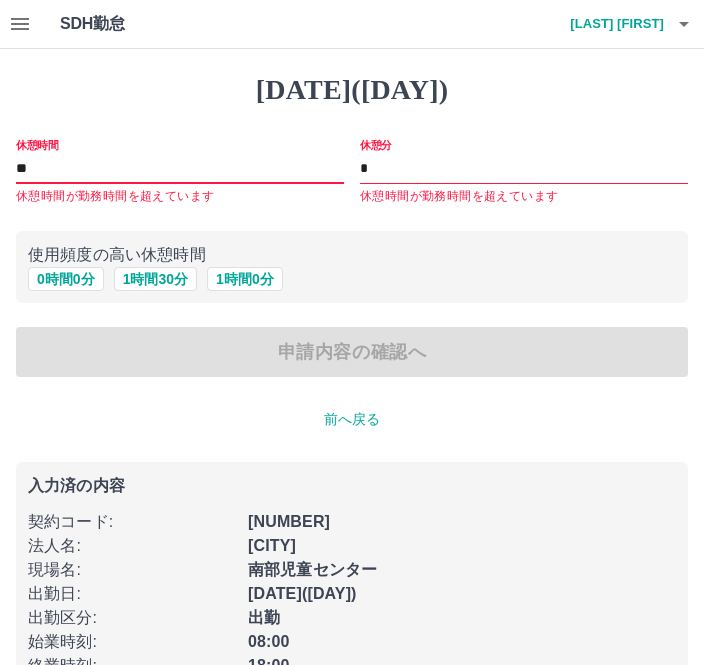 click on "SDH勤怠 市川　久代" at bounding box center (352, 24) 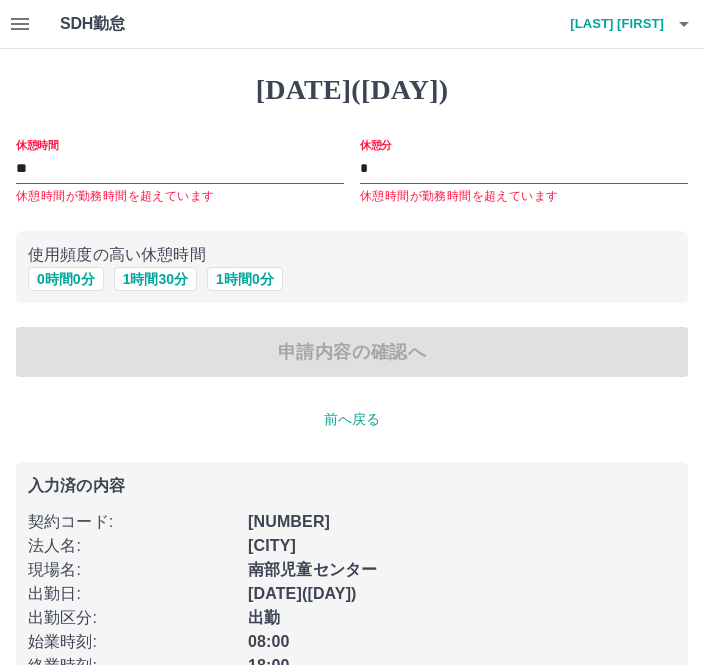 click on "**" at bounding box center [180, 169] 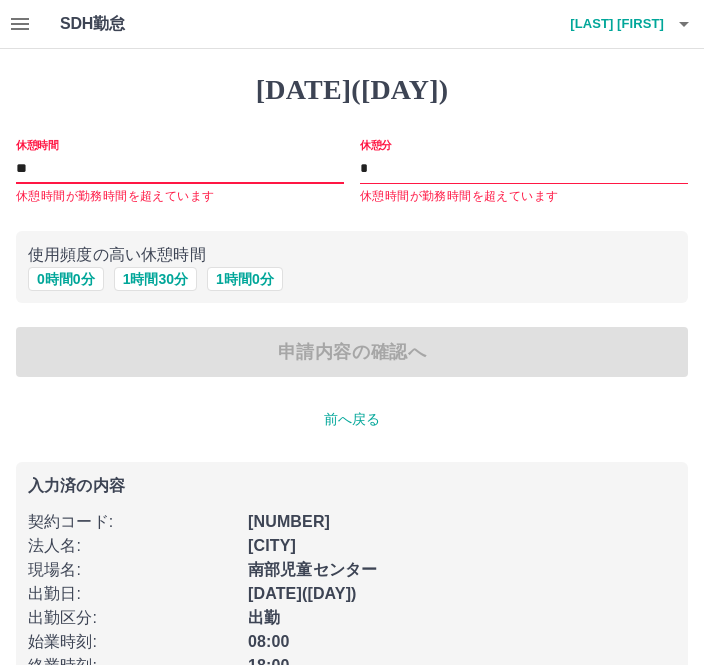 click on "SDH勤怠 市川　久代" at bounding box center (352, 24) 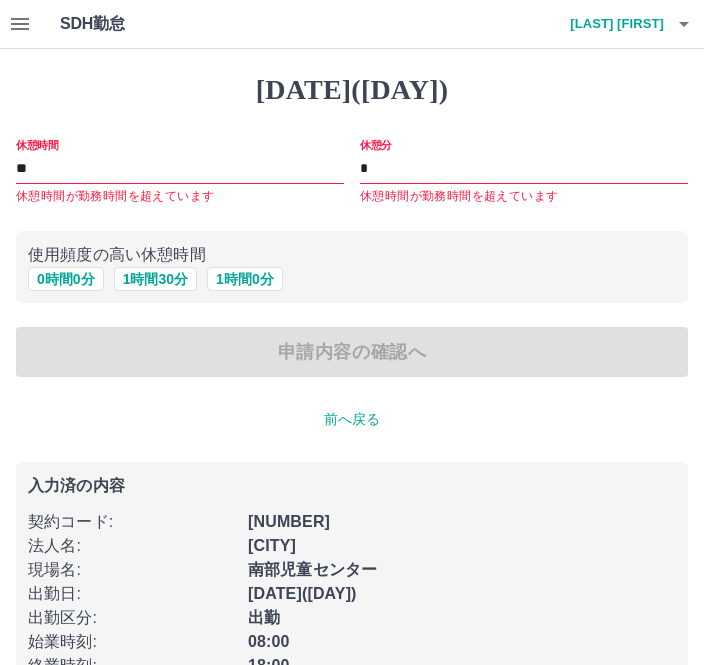 click on "**" at bounding box center [180, 169] 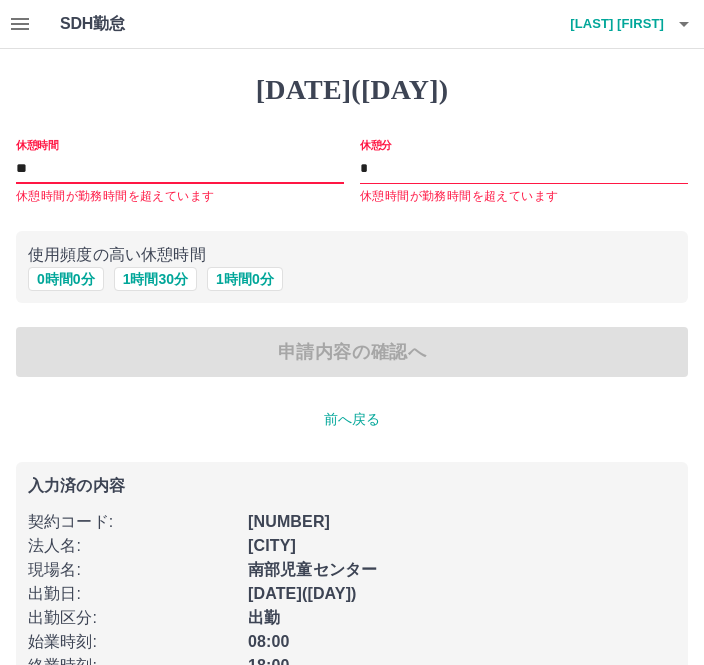 click on "SDH勤怠" at bounding box center (125, 24) 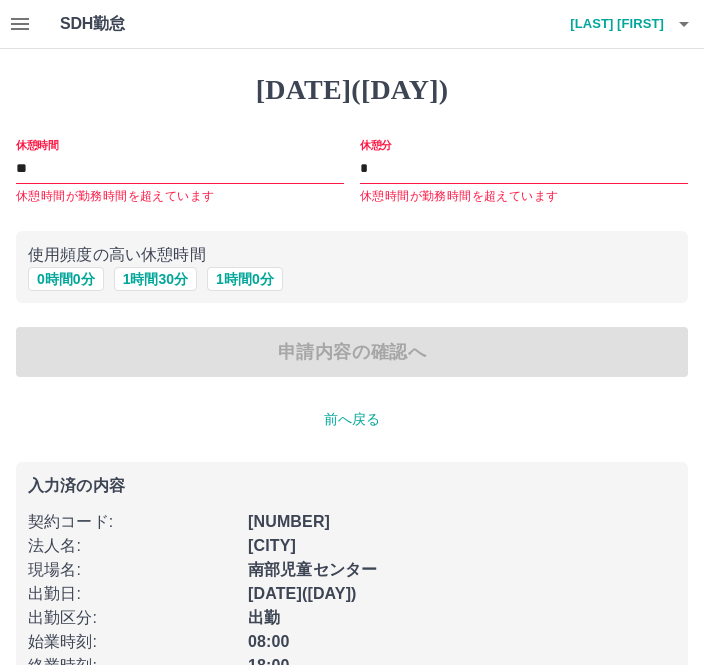 click on "**" at bounding box center (180, 169) 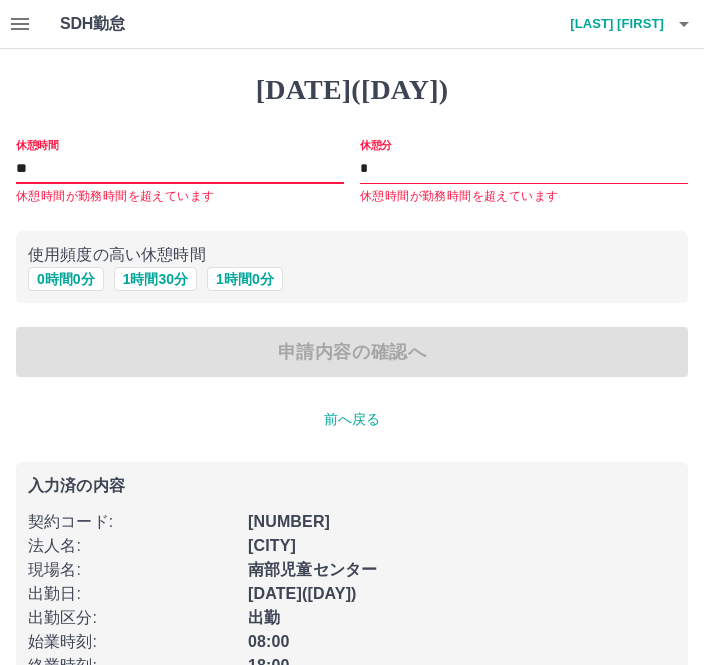 click on "SDH勤怠 市川　久代" at bounding box center [352, 24] 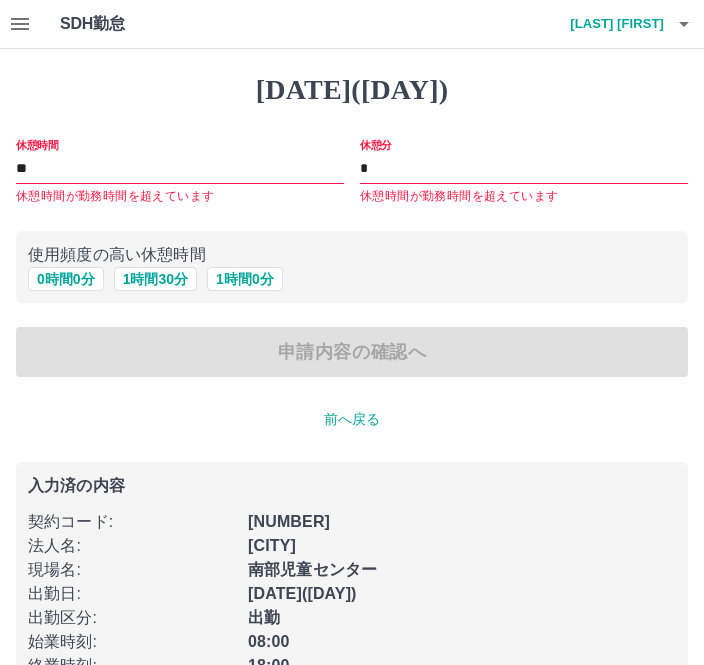 click on "休憩時間" at bounding box center (37, 144) 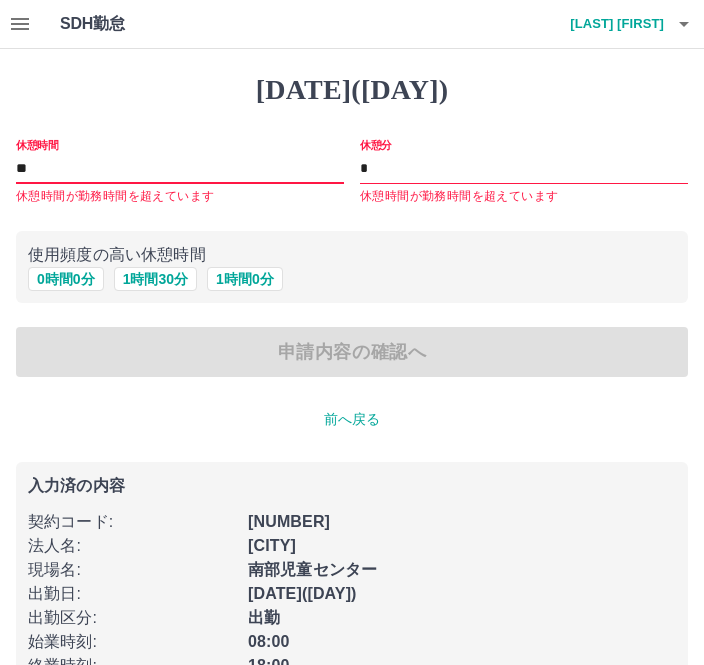 click on "**" at bounding box center [180, 169] 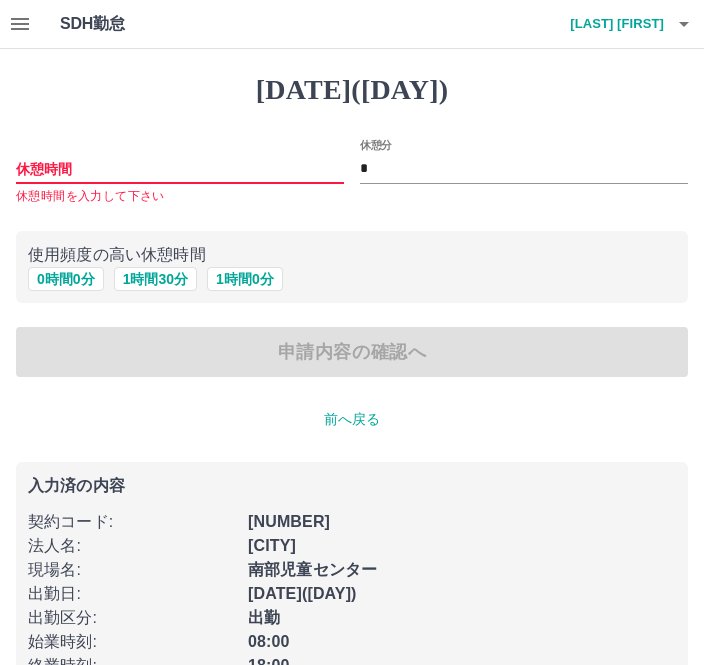 click on "休憩時間" at bounding box center [180, 169] 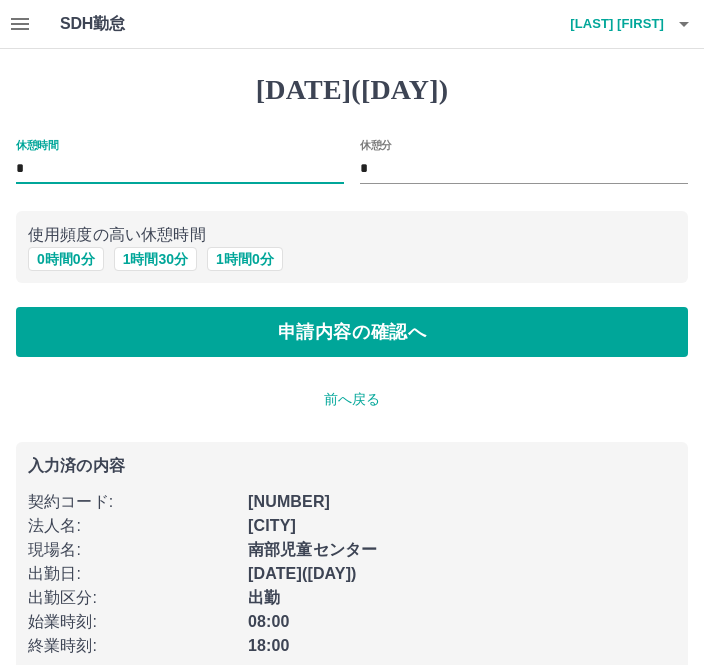 type on "*" 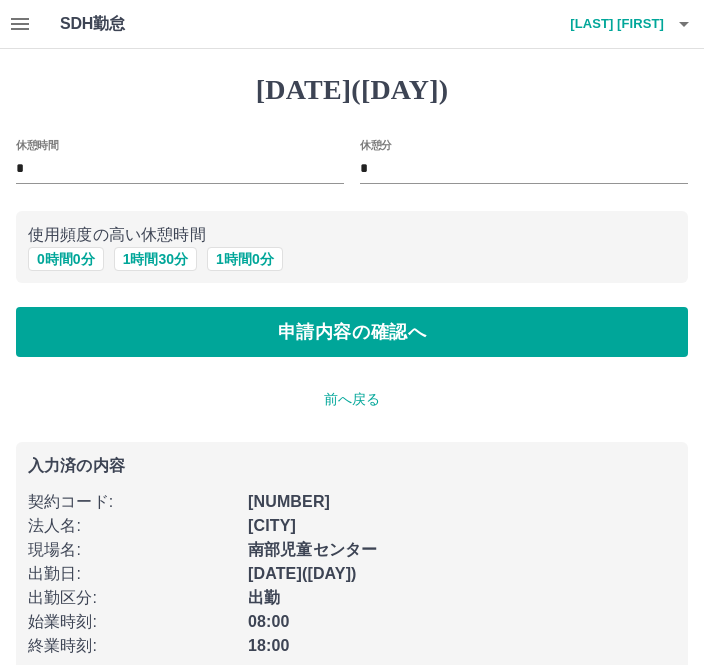 click on "申請内容の確認へ" at bounding box center (352, 332) 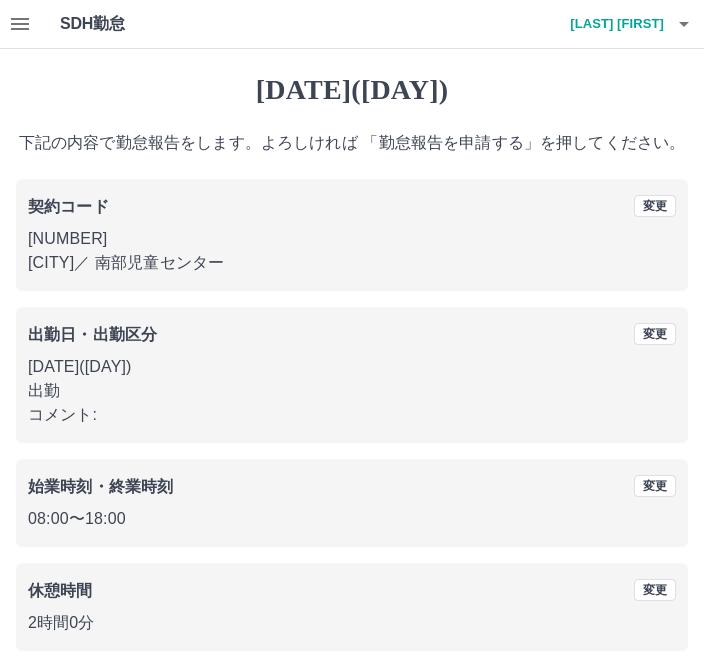 scroll, scrollTop: 19, scrollLeft: 0, axis: vertical 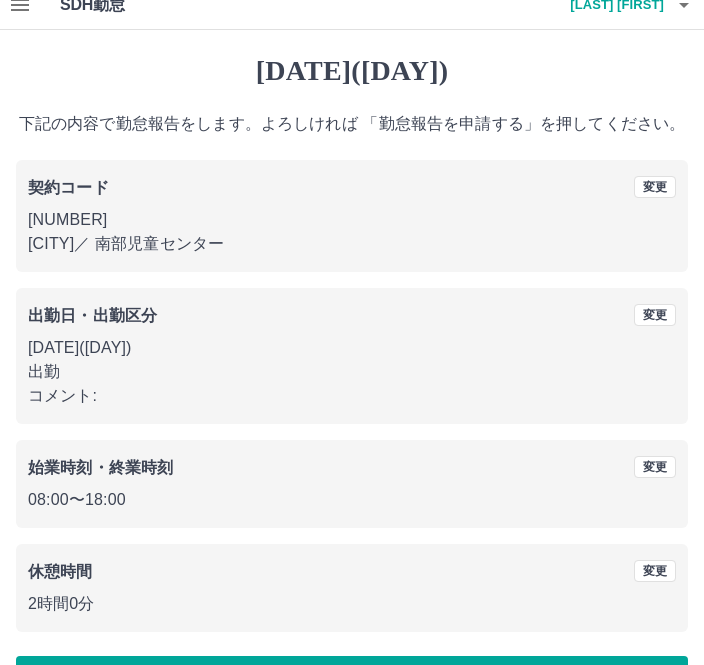click on "勤怠報告を申請する" at bounding box center (352, 681) 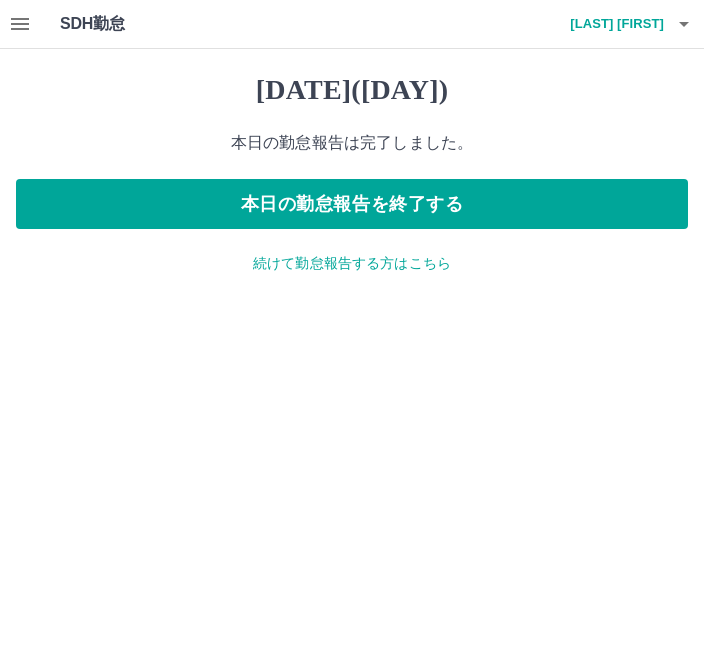 scroll, scrollTop: 0, scrollLeft: 0, axis: both 